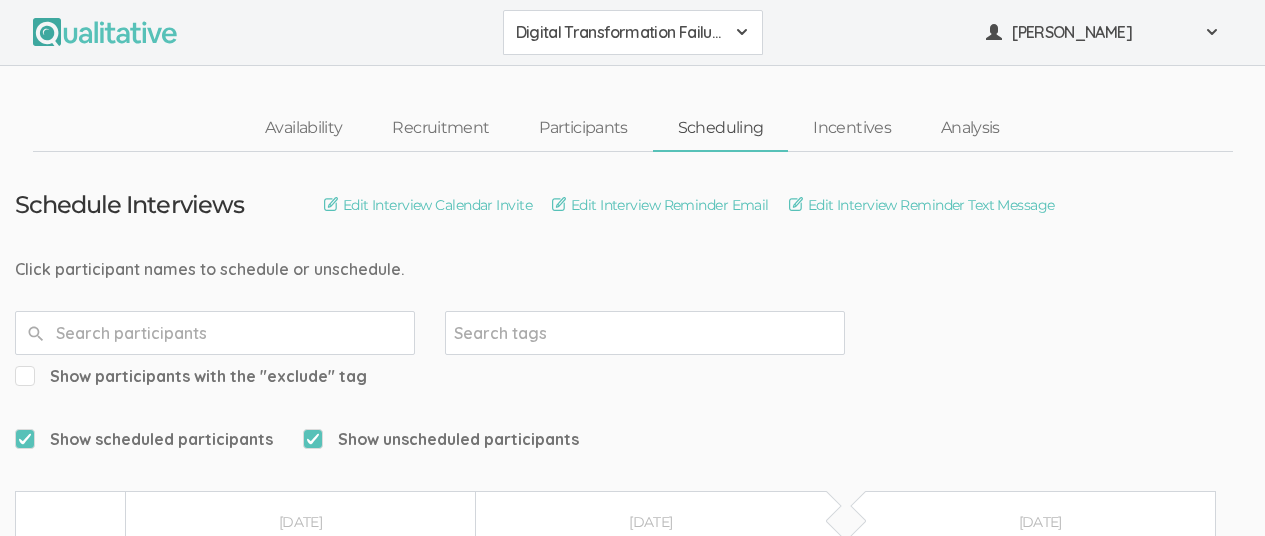 scroll, scrollTop: 443, scrollLeft: 0, axis: vertical 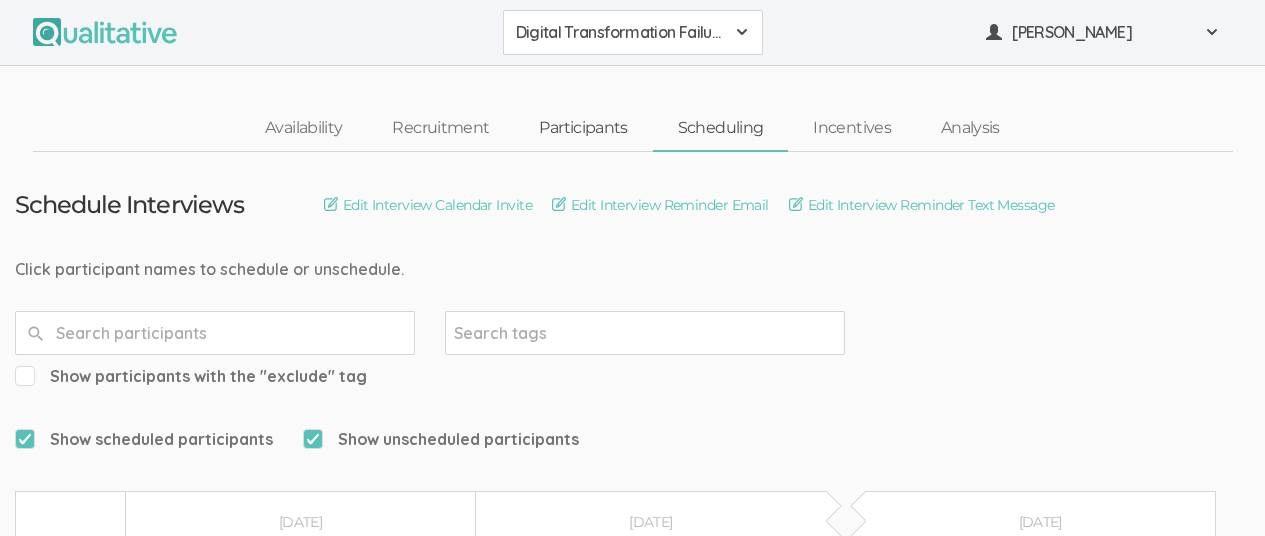 click on "Participants" at bounding box center (583, 128) 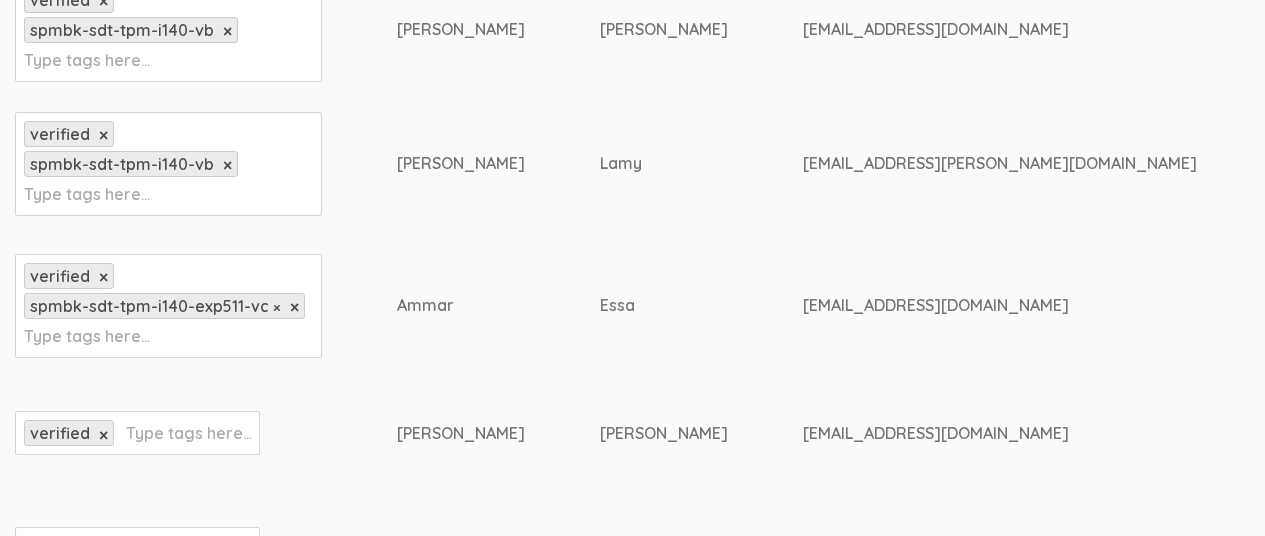 scroll, scrollTop: 800, scrollLeft: 0, axis: vertical 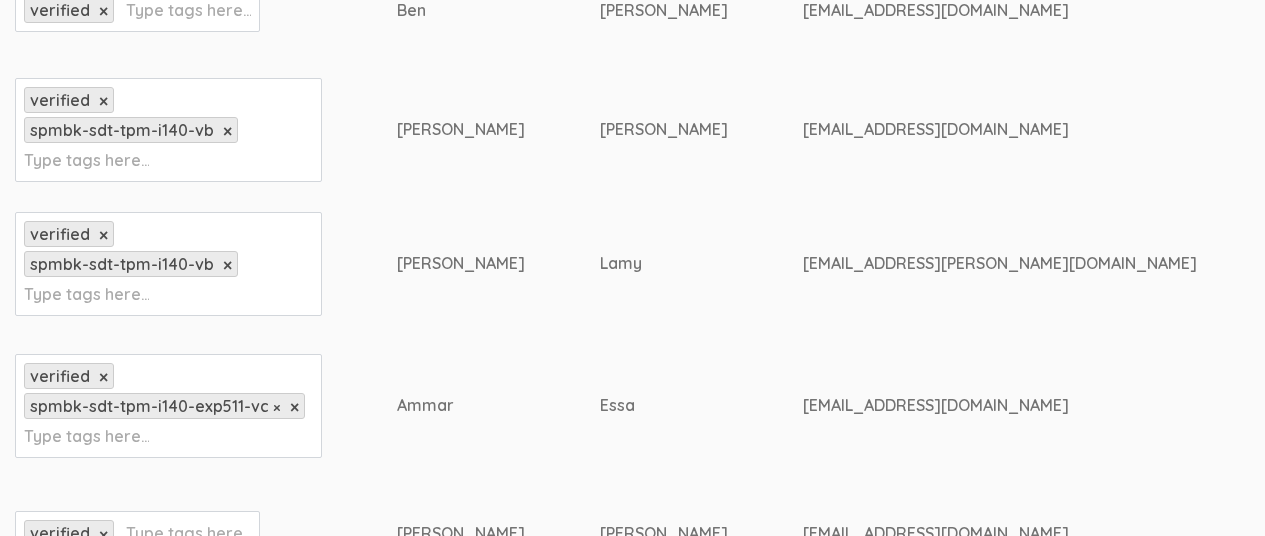 click on "verified   × spmbk-sdt-tpm-i140-vb   × Type tags here..." at bounding box center (168, 264) 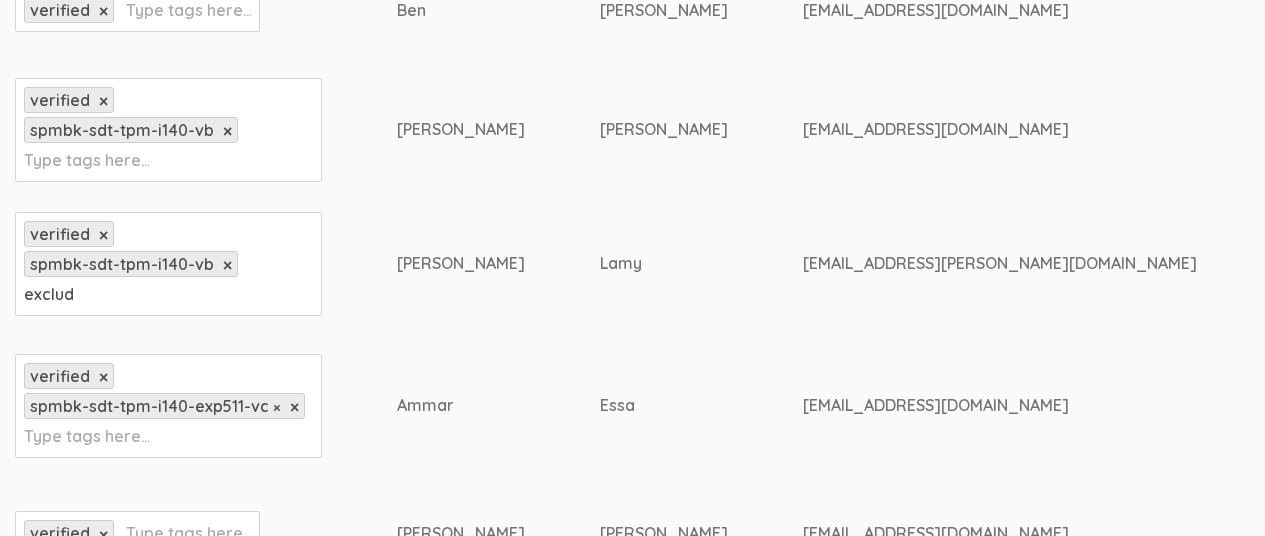 type on "exclude" 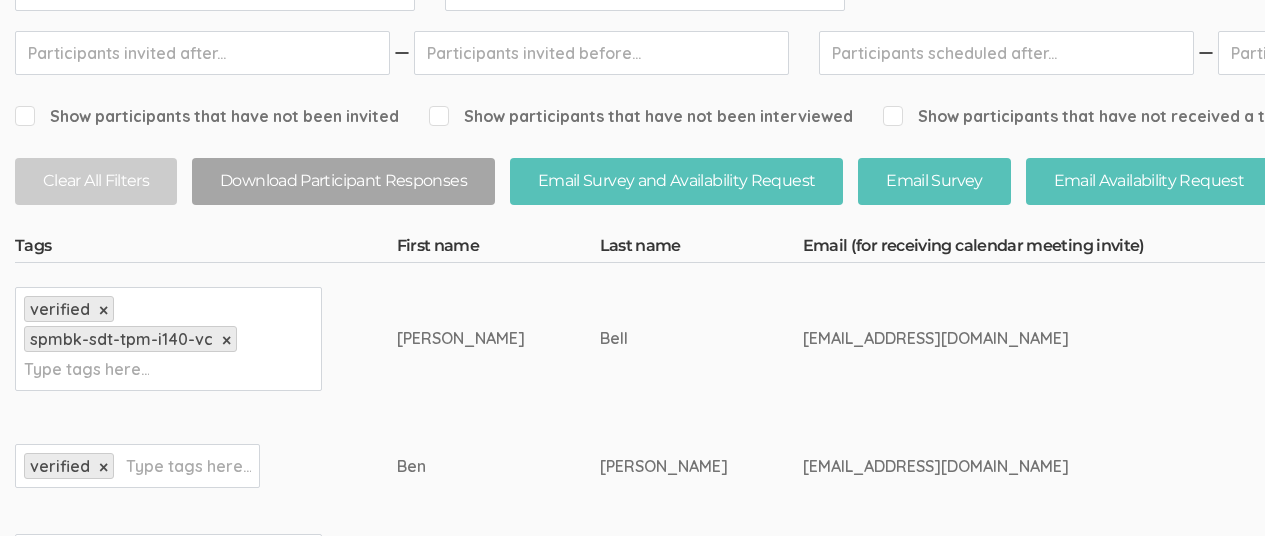 scroll, scrollTop: 200, scrollLeft: 0, axis: vertical 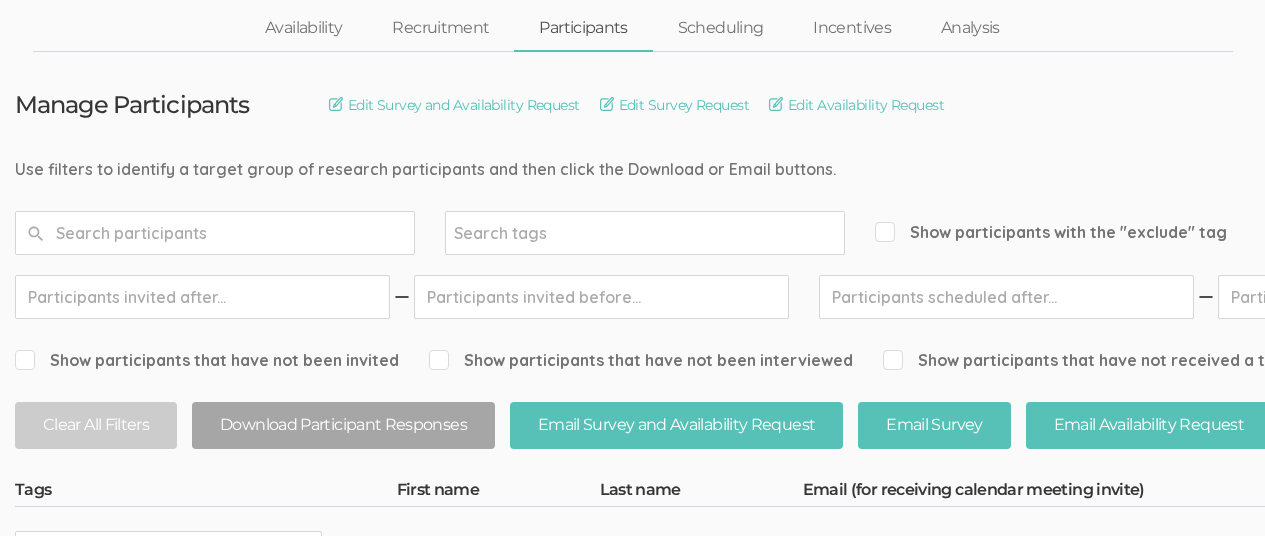 click on "Search tags" at bounding box center (645, 233) 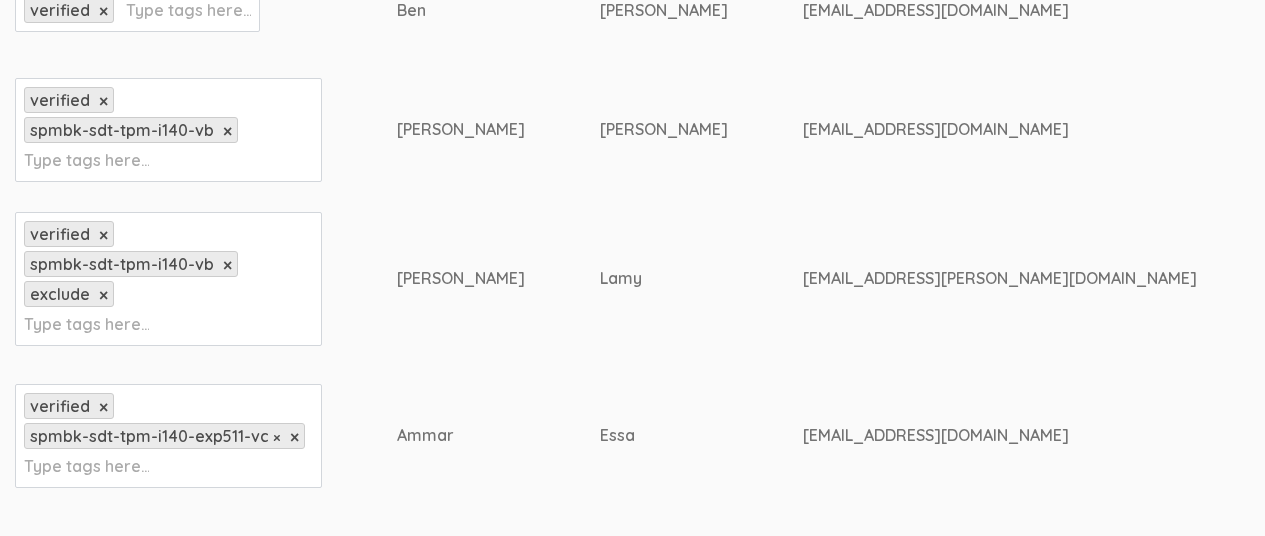 scroll, scrollTop: 900, scrollLeft: 0, axis: vertical 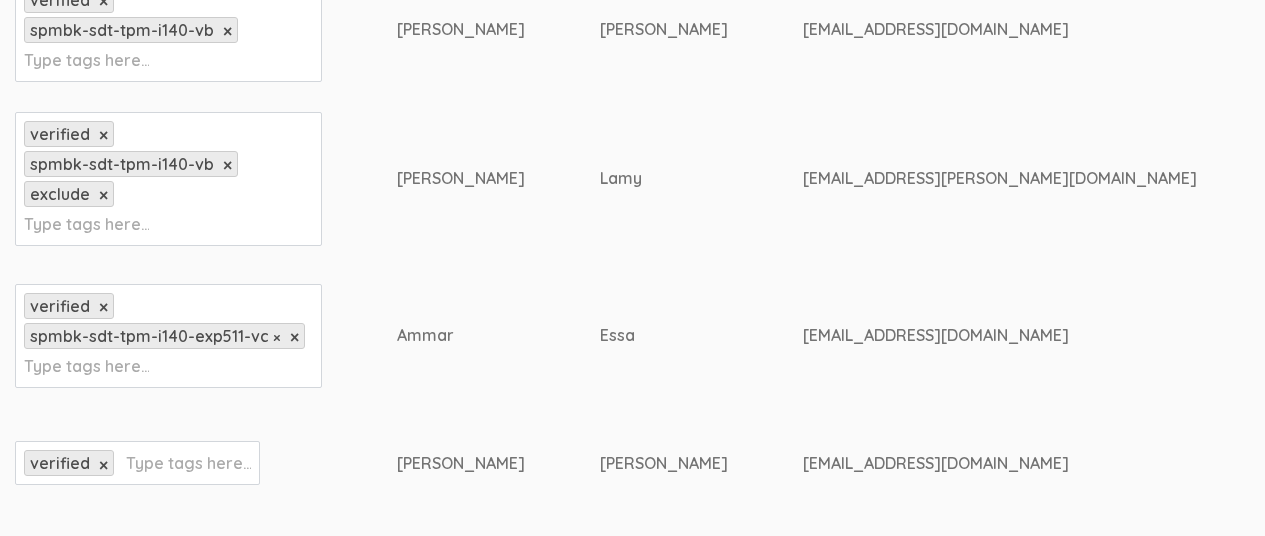 click on "×" at bounding box center [103, 195] 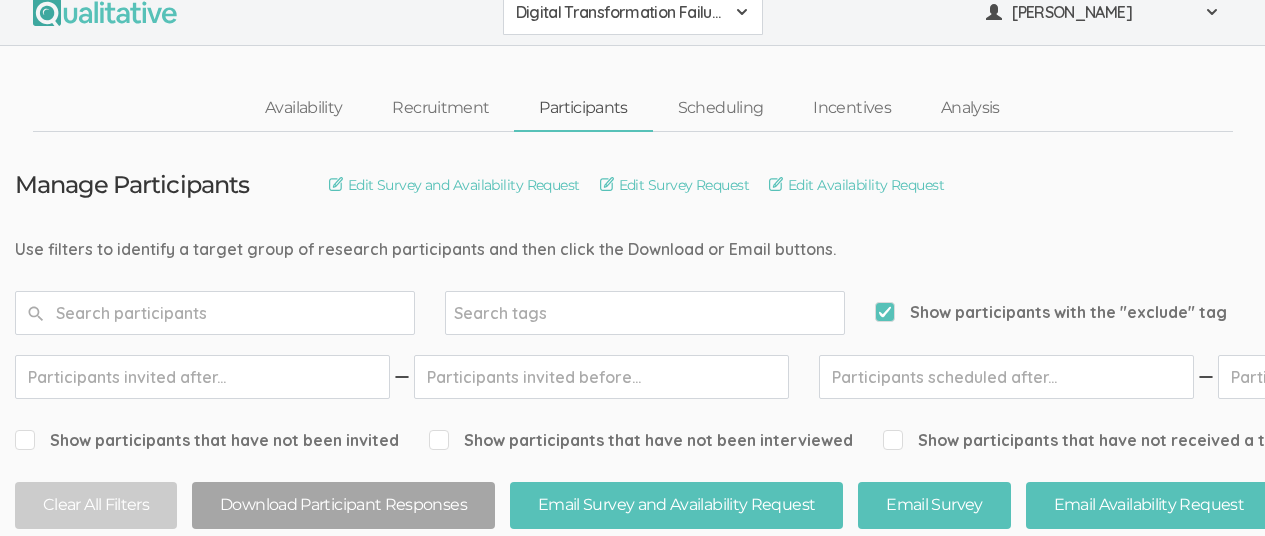 scroll, scrollTop: 0, scrollLeft: 0, axis: both 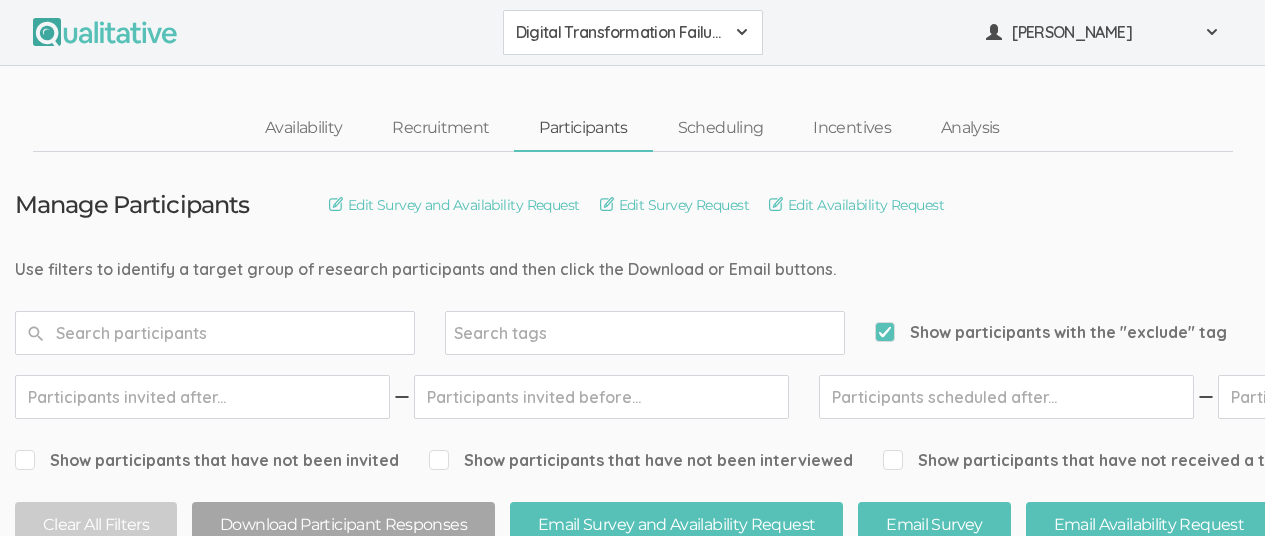 click on "Show participants with the "exclude" tag" at bounding box center [1051, 332] 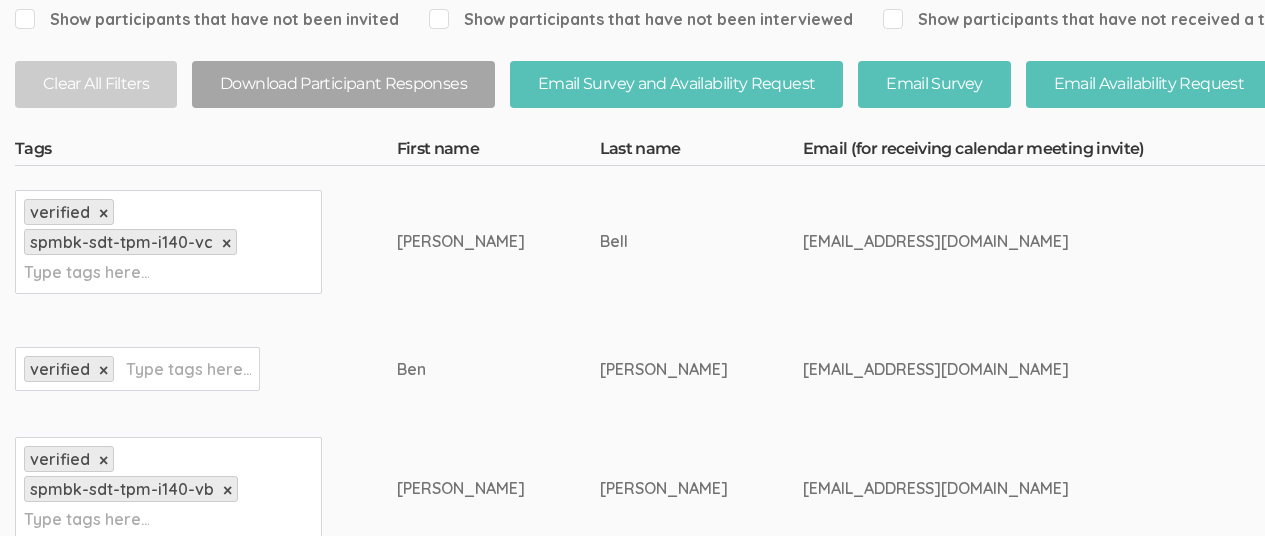 scroll, scrollTop: 400, scrollLeft: 0, axis: vertical 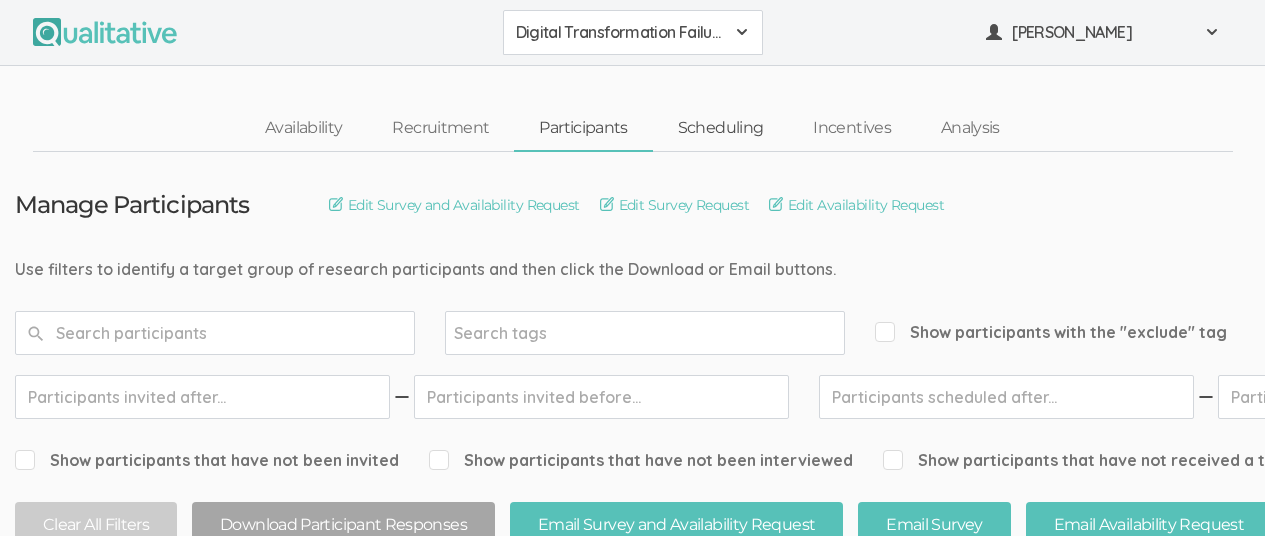 click on "Scheduling" at bounding box center [721, 128] 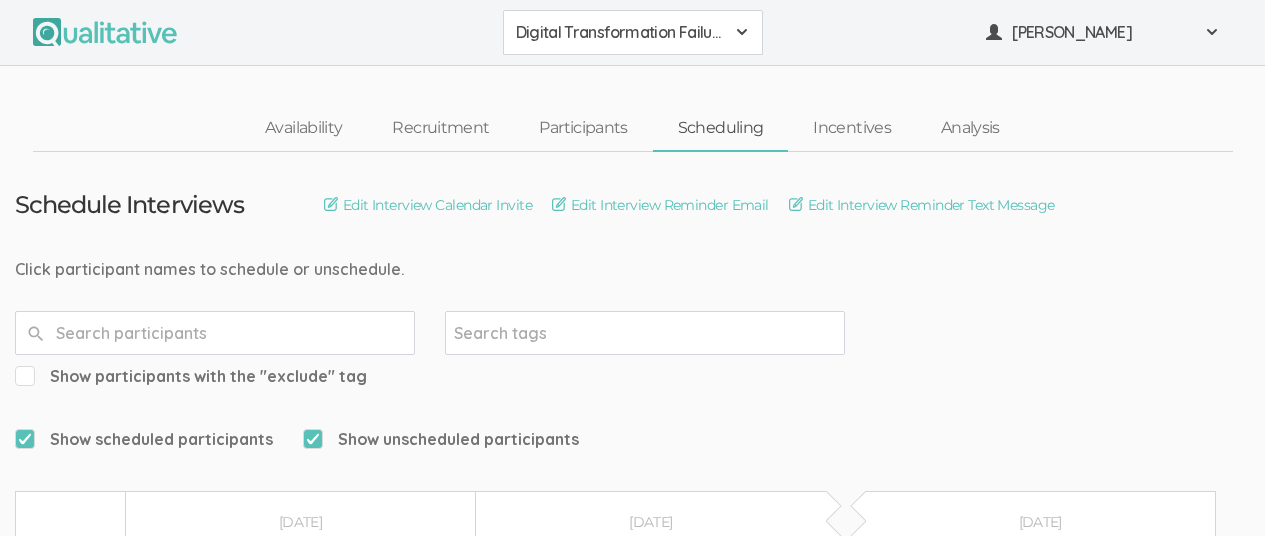 scroll, scrollTop: 320, scrollLeft: 0, axis: vertical 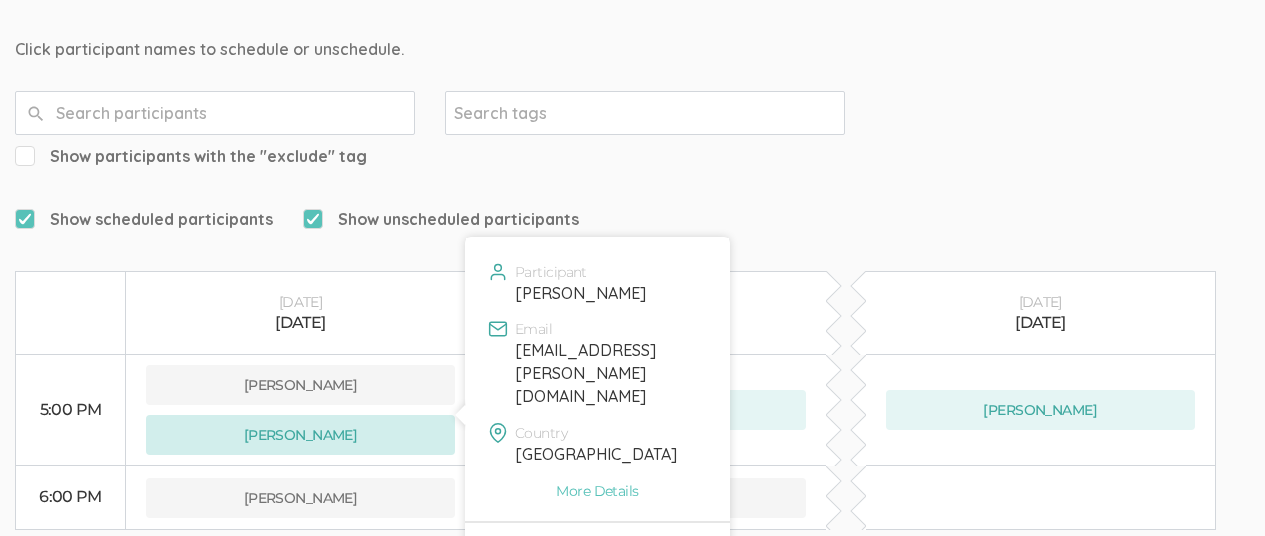 click on "[PERSON_NAME]" at bounding box center [300, 435] 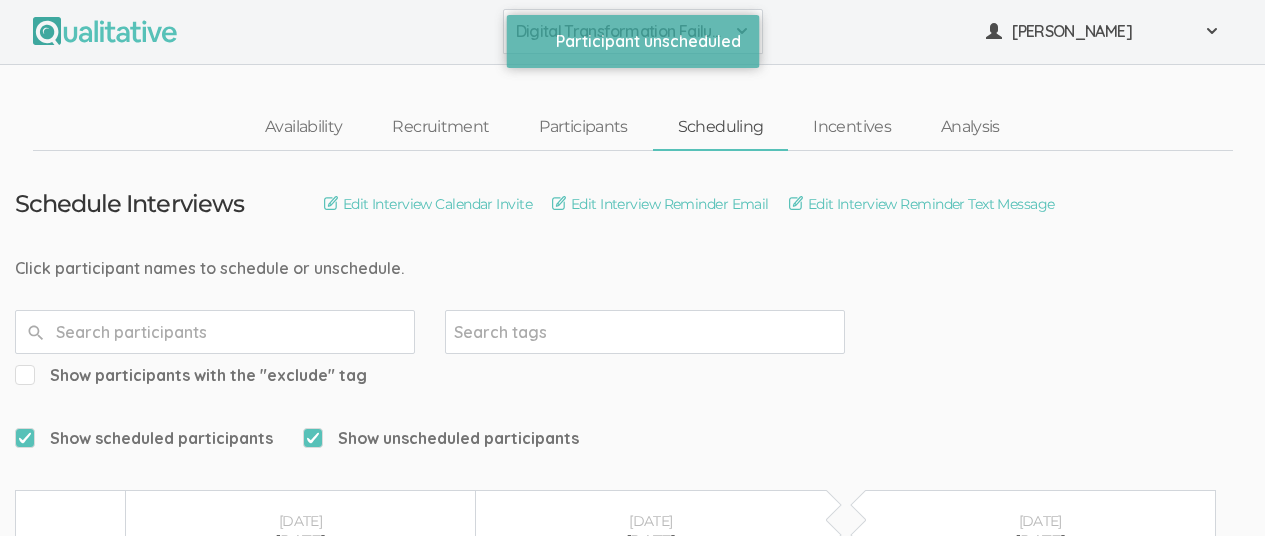 scroll, scrollTop: 0, scrollLeft: 0, axis: both 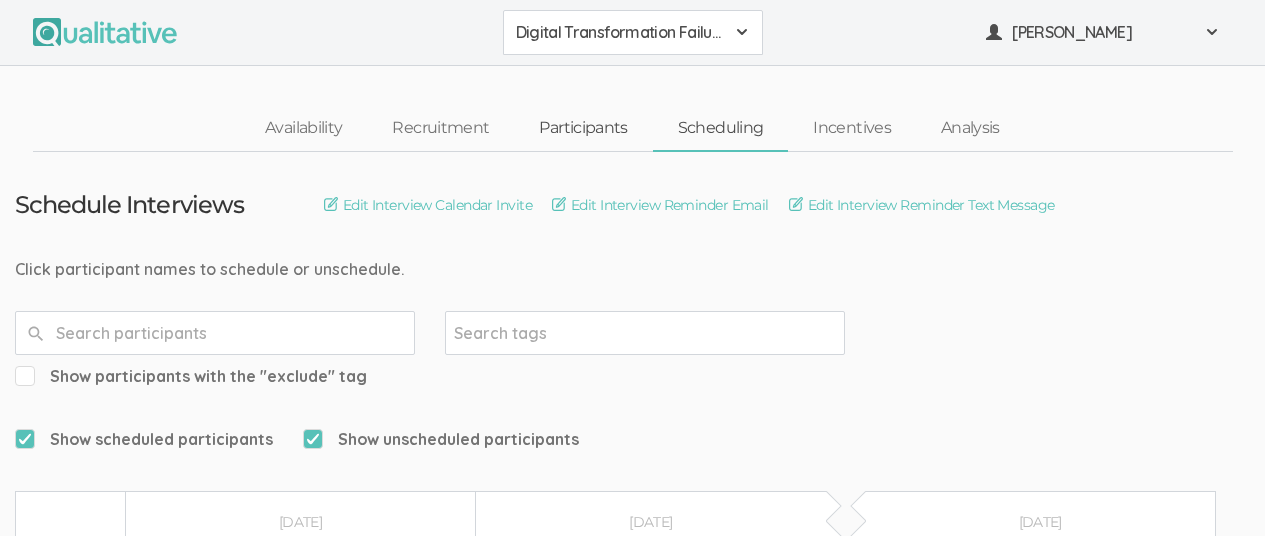 click on "Participants" at bounding box center [583, 128] 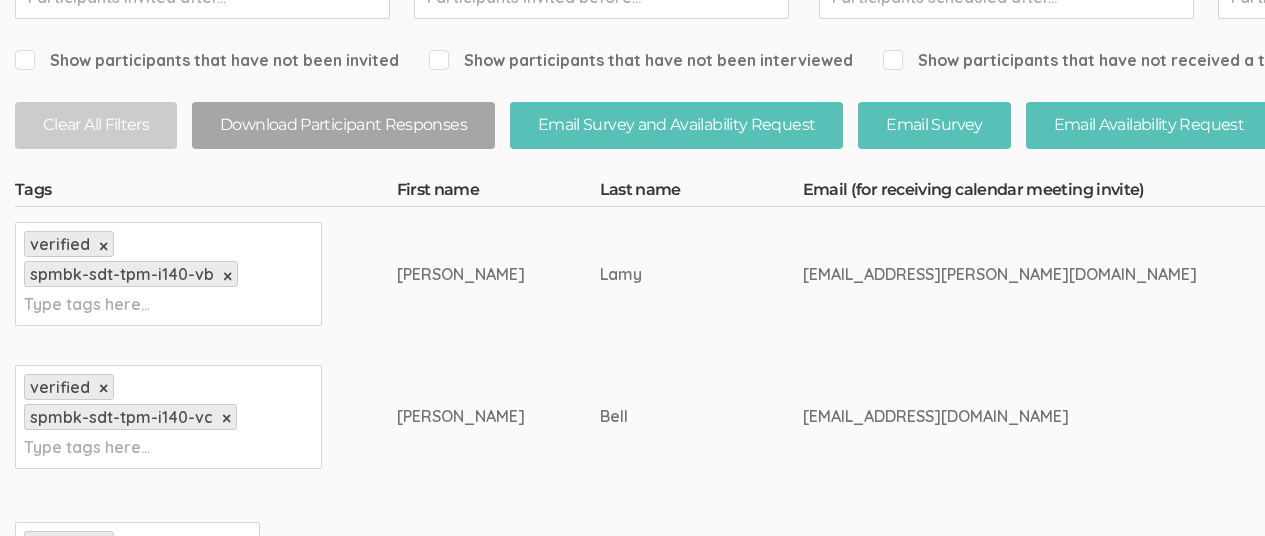 scroll, scrollTop: 0, scrollLeft: 0, axis: both 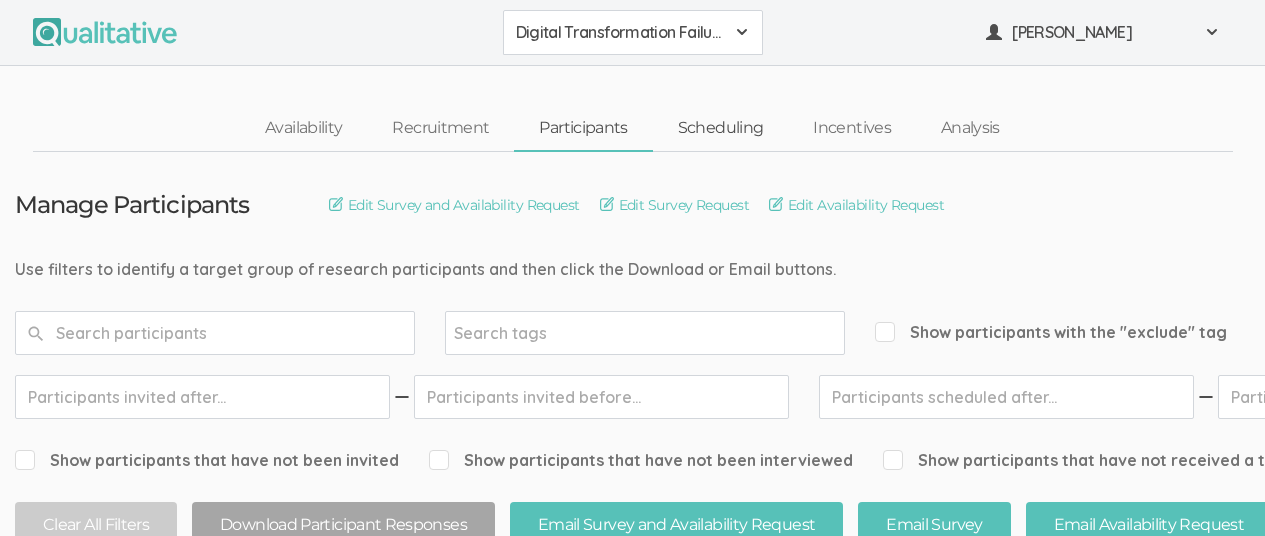 click on "Scheduling" at bounding box center [721, 128] 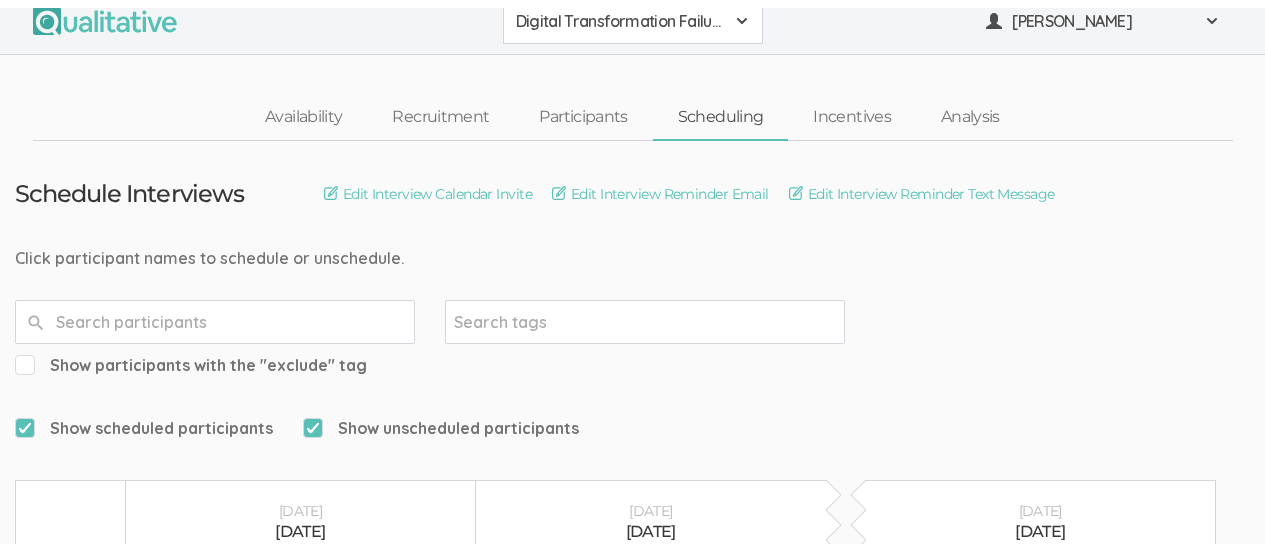 scroll, scrollTop: 0, scrollLeft: 0, axis: both 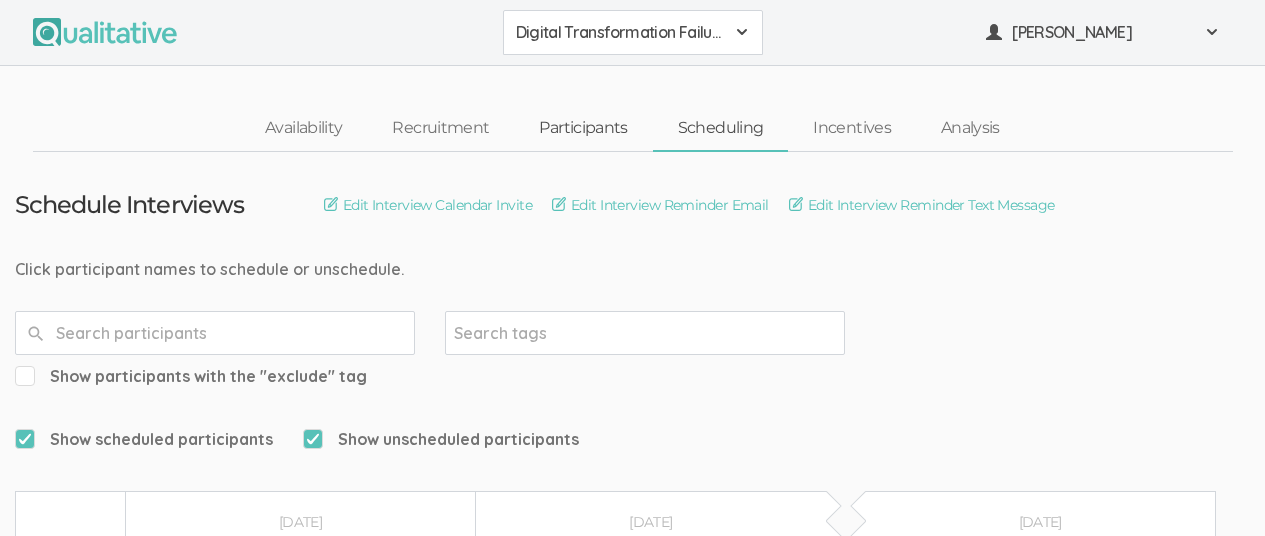 click on "Participants" at bounding box center (583, 128) 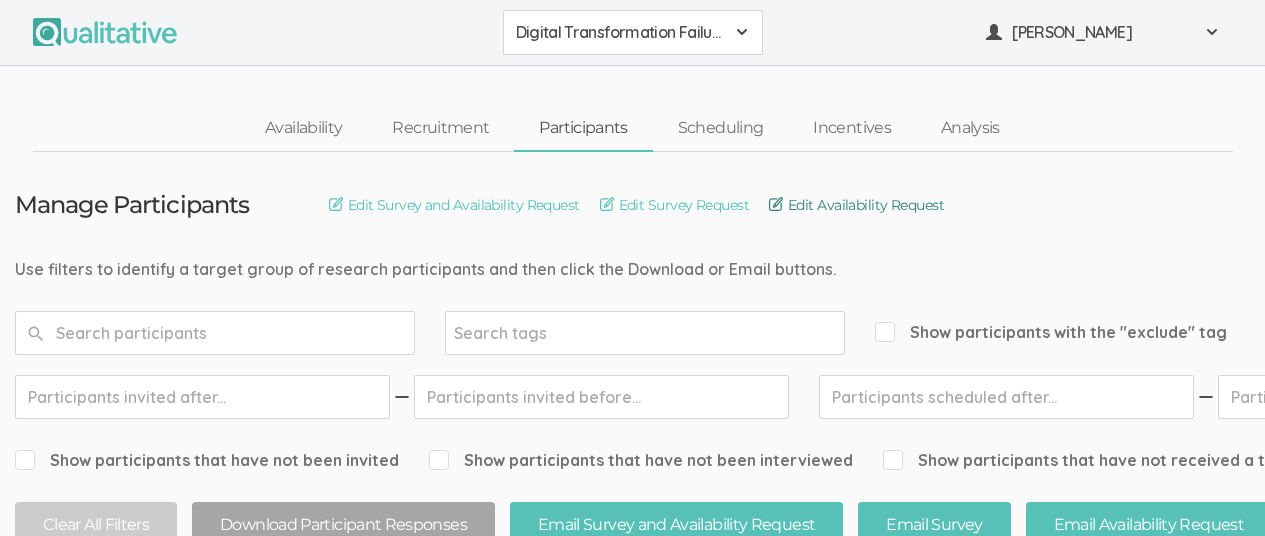 click on "Edit Availability Request" at bounding box center (856, 205) 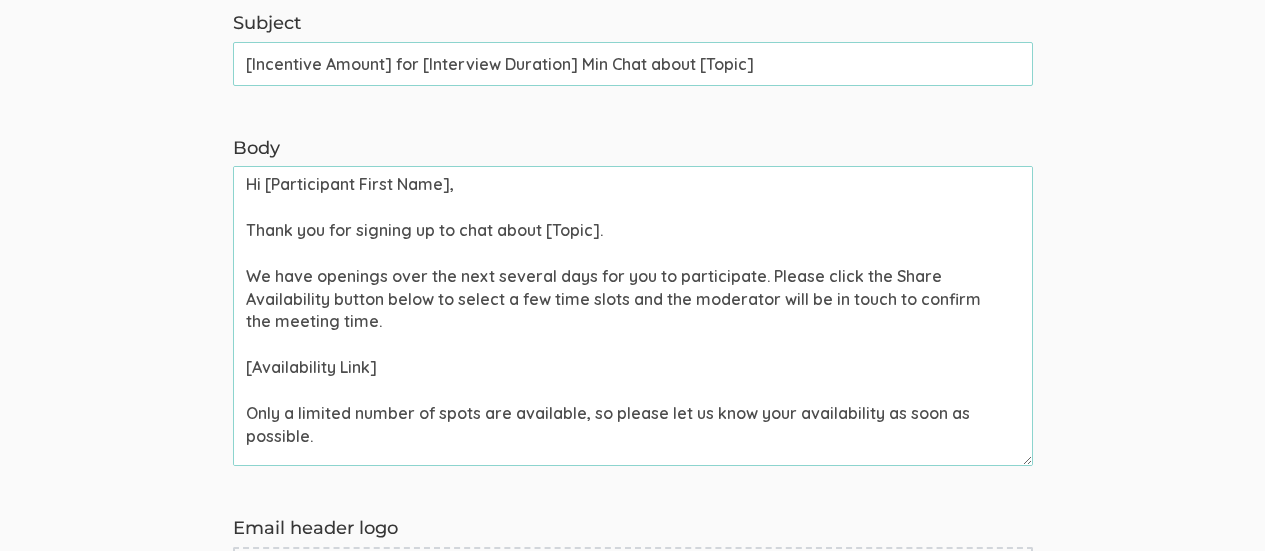scroll, scrollTop: 300, scrollLeft: 0, axis: vertical 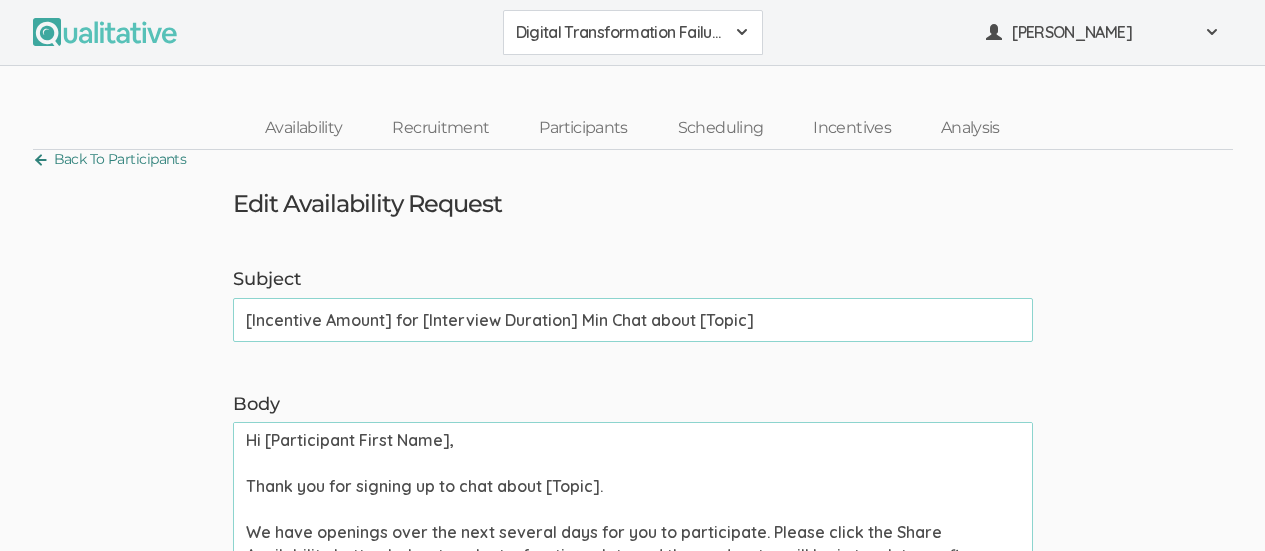click on "Back To Participants" at bounding box center (110, 159) 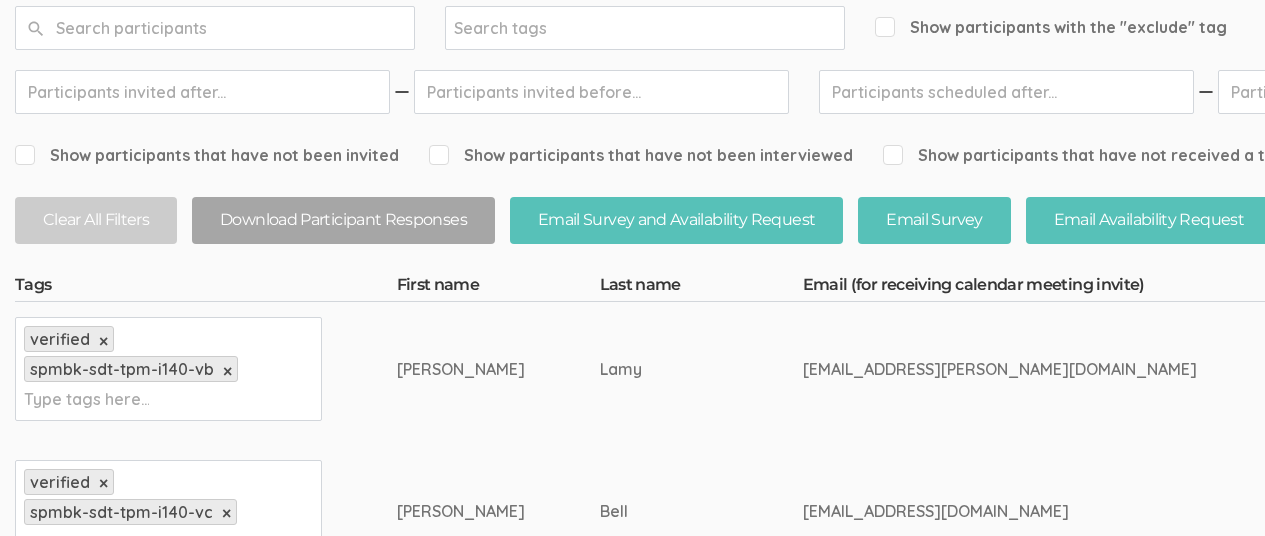 scroll, scrollTop: 0, scrollLeft: 0, axis: both 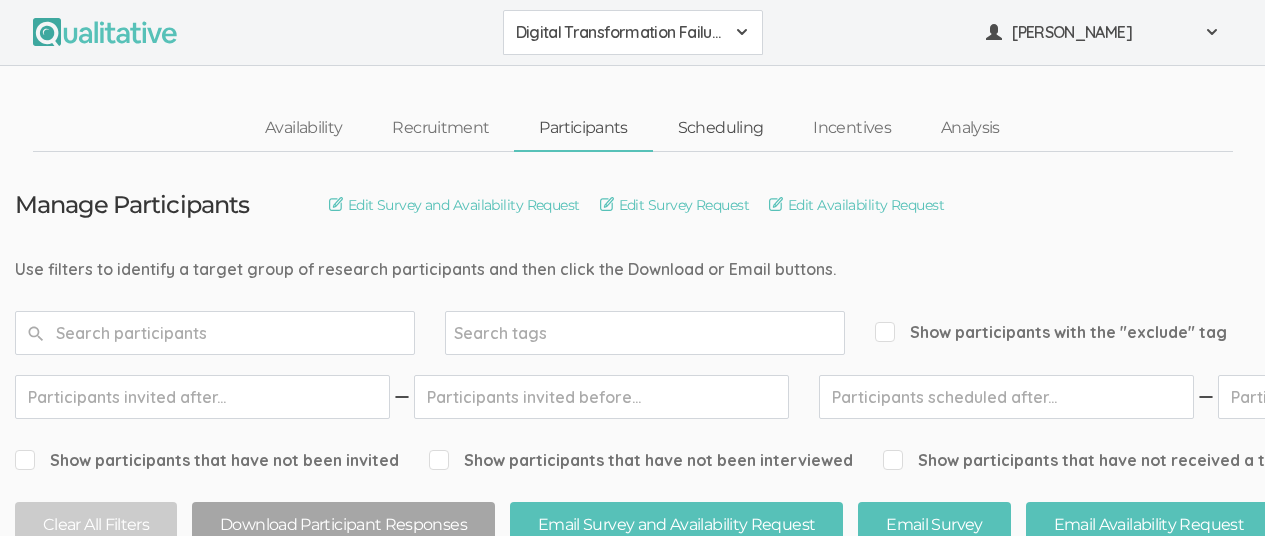 click on "Scheduling" at bounding box center (721, 128) 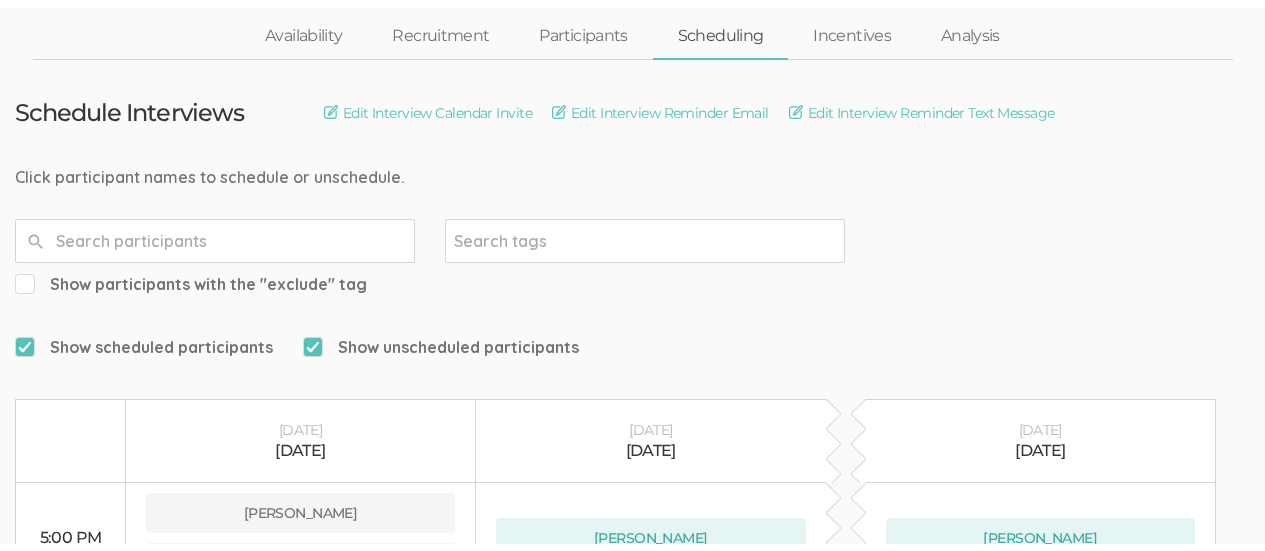 scroll, scrollTop: 0, scrollLeft: 0, axis: both 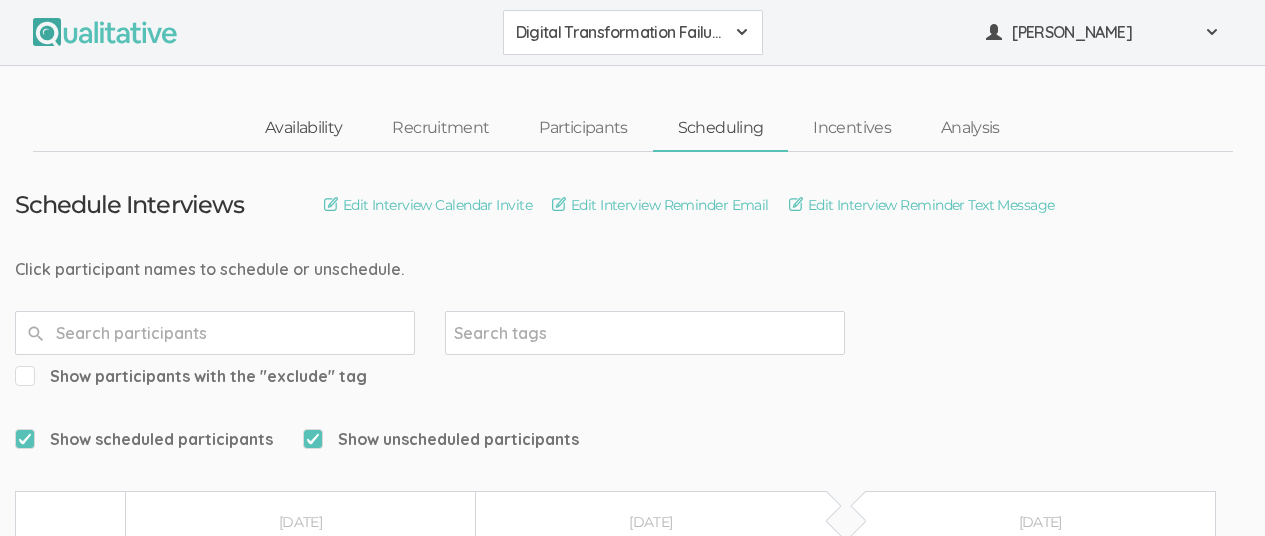 click on "Availability" at bounding box center (303, 128) 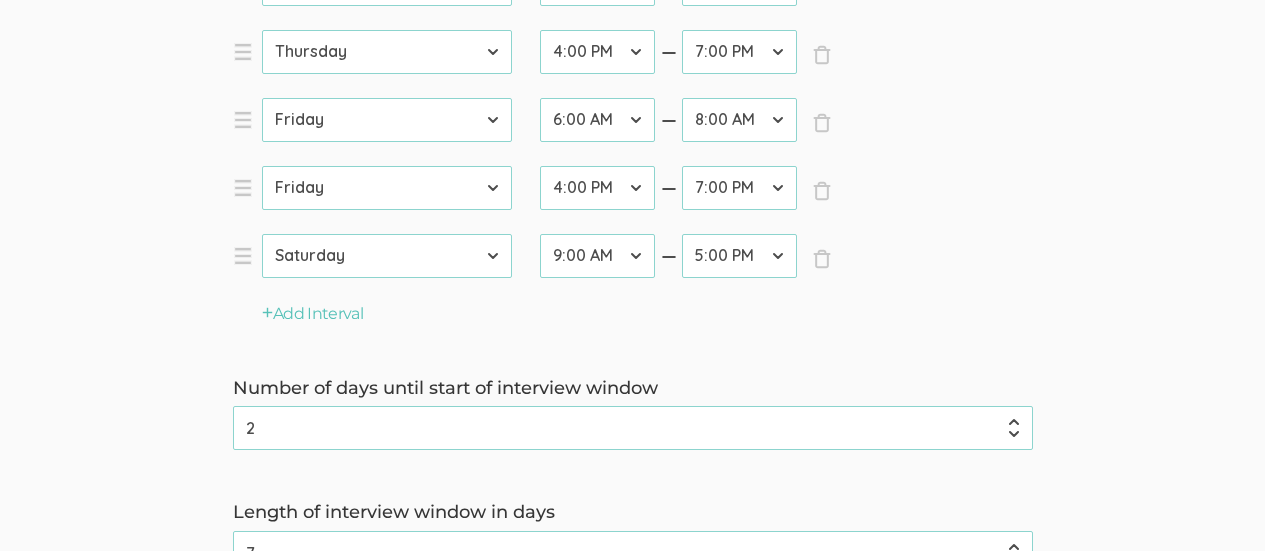 scroll, scrollTop: 1200, scrollLeft: 0, axis: vertical 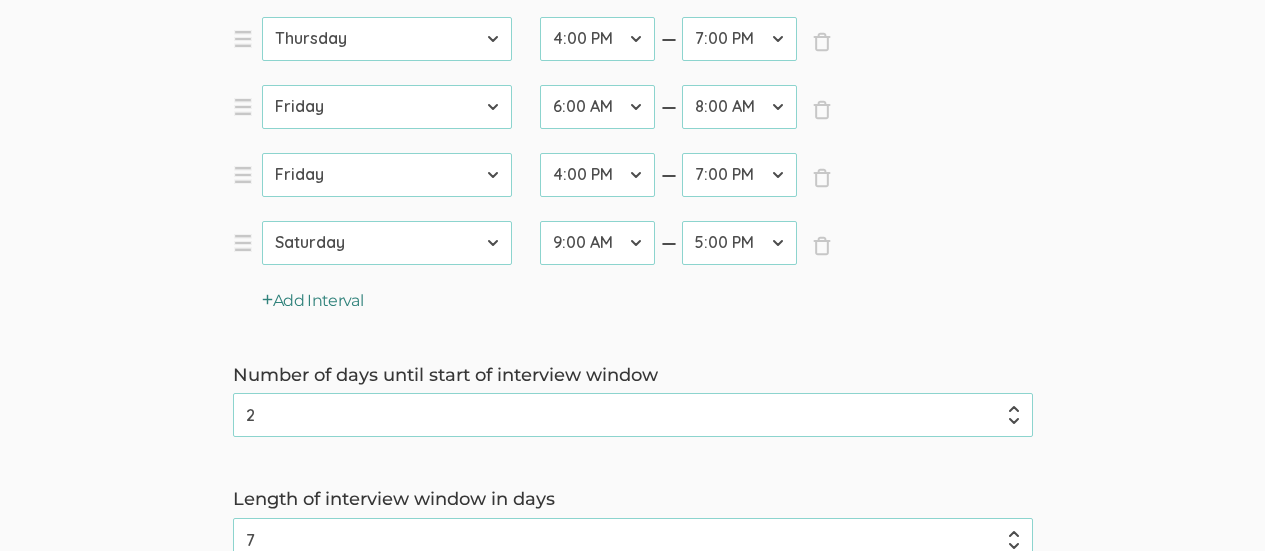 click on "Add Interval" at bounding box center (313, 301) 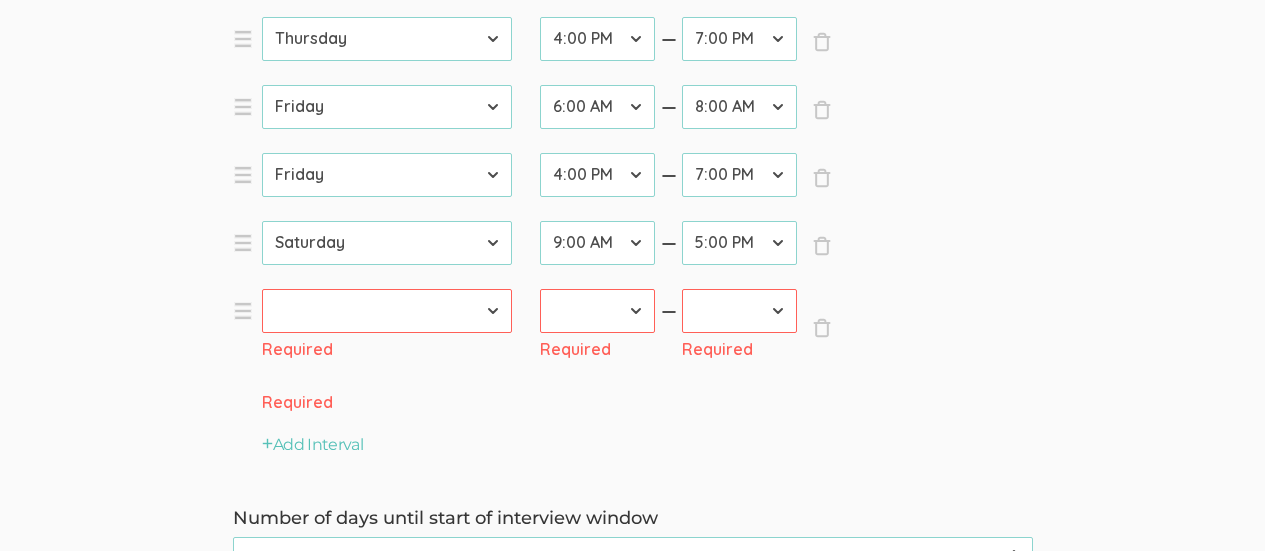 click on "[DATE] [DATE] [DATE] [DATE] [DATE] [DATE] [DATE]" at bounding box center [387, 311] 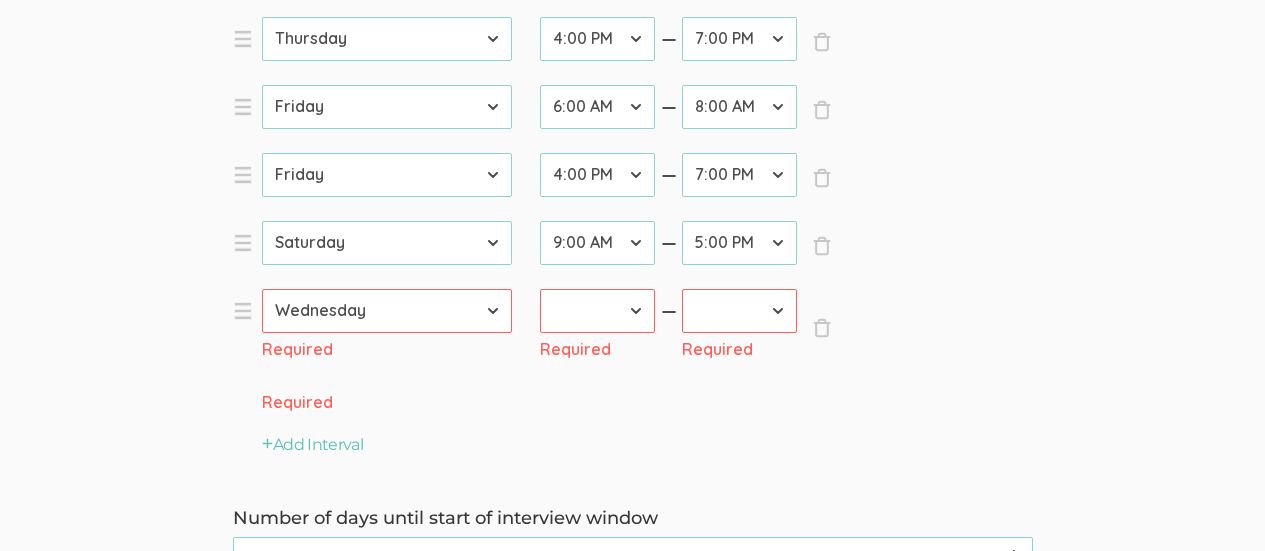 click on "[DATE] [DATE] [DATE] [DATE] [DATE] [DATE] [DATE]" at bounding box center [387, 311] 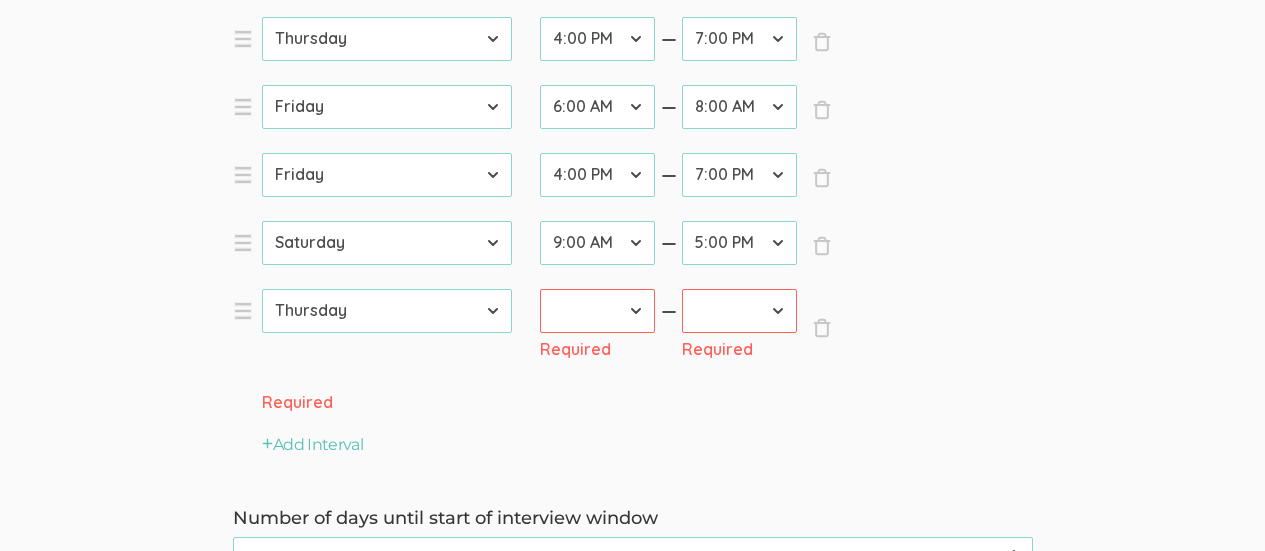 click on "[DATE] [DATE] [DATE] [DATE] [DATE] [DATE] [DATE]" at bounding box center [387, 311] 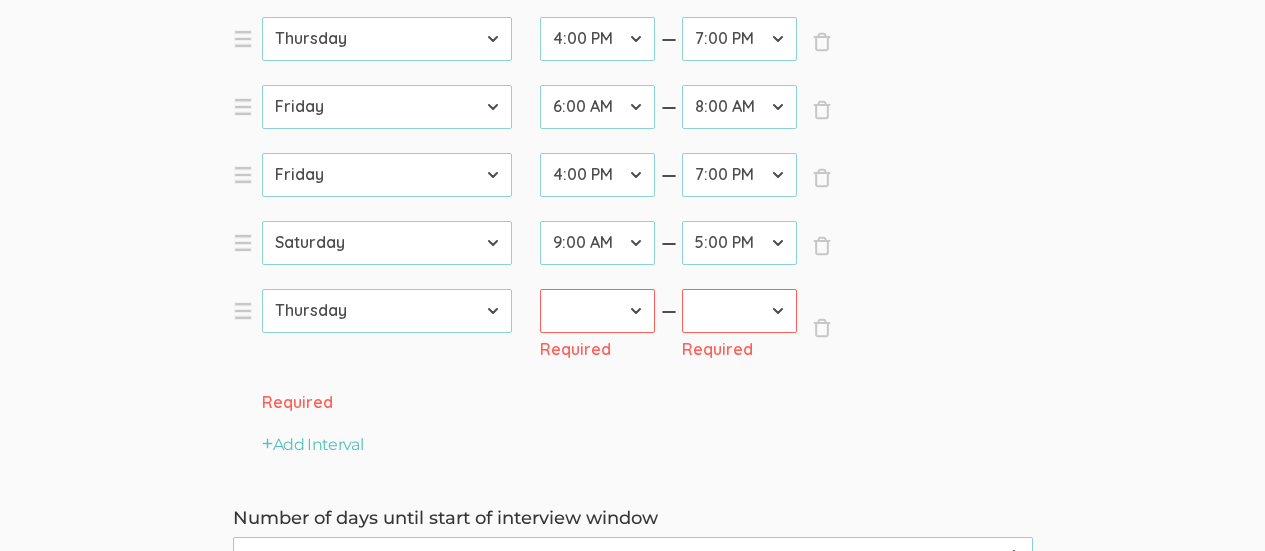 select on "4" 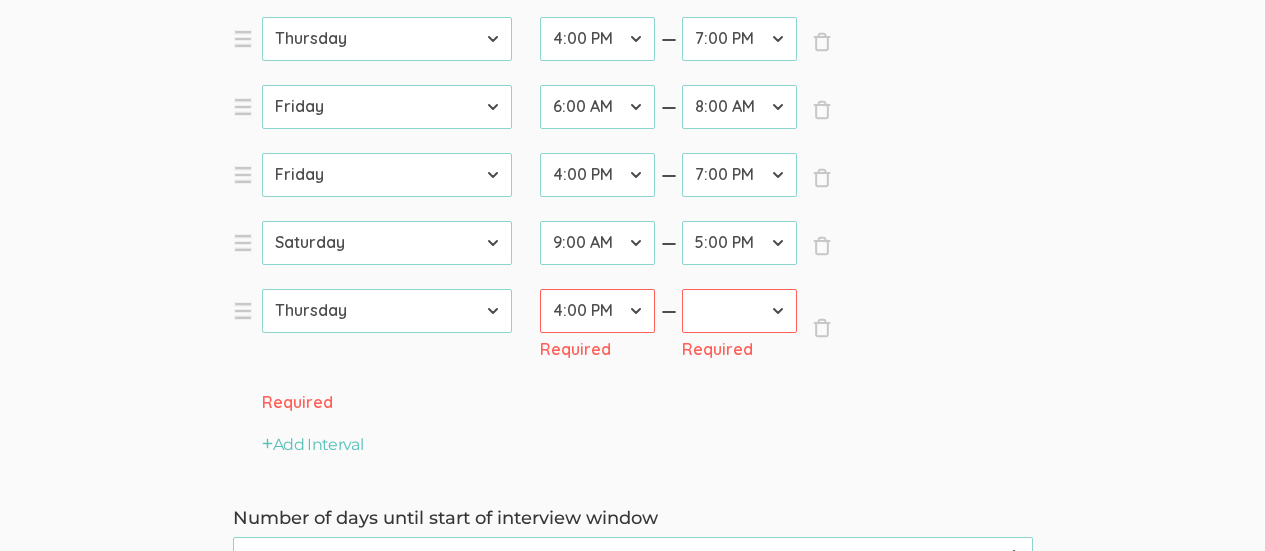 click on "12:00 AM 12:30 AM 1:00 AM 1:30 AM 2:00 AM 2:30 AM 3:00 AM 3:30 AM 4:00 AM 4:30 AM 5:00 AM 5:30 AM 6:00 AM 6:30 AM 7:00 AM 7:30 AM 8:00 AM 8:30 AM 9:00 AM 9:30 AM 10:00 AM 10:30 AM 11:00 AM 11:30 AM 12:00 PM 12:30 PM 1:00 PM 1:30 PM 2:00 PM 2:30 PM 3:00 PM 3:30 PM 4:00 PM 4:30 PM 5:00 PM 5:30 PM 6:00 PM 6:30 PM 7:00 PM 7:30 PM 8:00 PM 8:30 PM 9:00 PM 9:30 PM 10:00 PM 10:30 PM 11:00 PM 11:30 PM 12:00 AM" at bounding box center (597, 311) 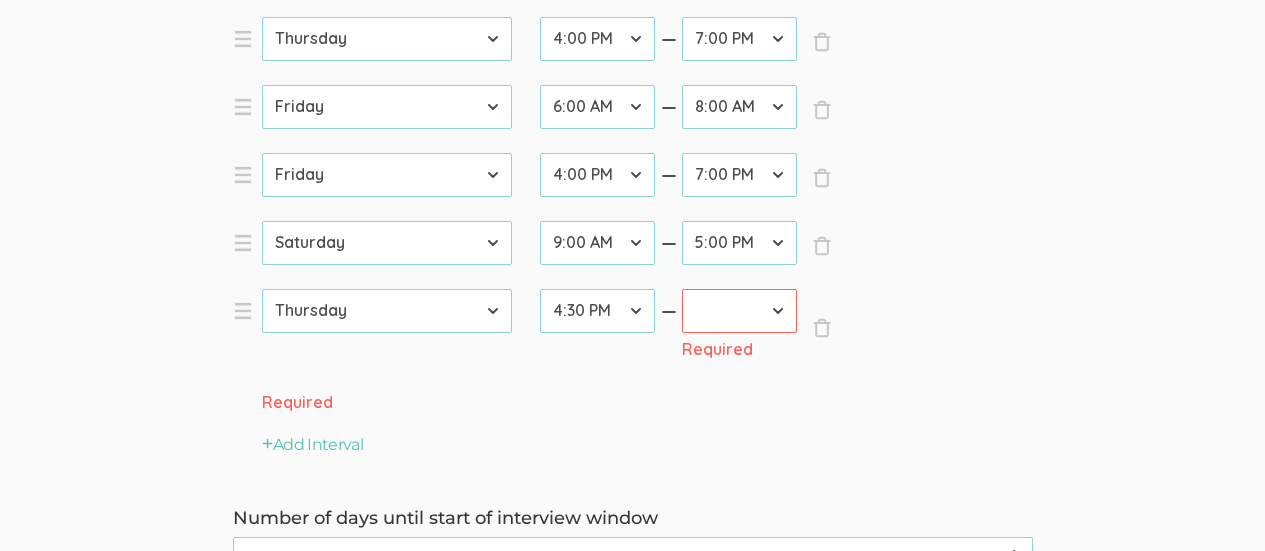 click on "12:00 AM 12:30 AM 1:00 AM 1:30 AM 2:00 AM 2:30 AM 3:00 AM 3:30 AM 4:00 AM 4:30 AM 5:00 AM 5:30 AM 6:00 AM 6:30 AM 7:00 AM 7:30 AM 8:00 AM 8:30 AM 9:00 AM 9:30 AM 10:00 AM 10:30 AM 11:00 AM 11:30 AM 12:00 PM 12:30 PM 1:00 PM 1:30 PM 2:00 PM 2:30 PM 3:00 PM 3:30 PM 4:00 PM 4:30 PM 5:00 PM 5:30 PM 6:00 PM 6:30 PM 7:00 PM 7:30 PM 8:00 PM 8:30 PM 9:00 PM 9:30 PM 10:00 PM 10:30 PM 11:00 PM 11:30 PM 12:00 AM" at bounding box center [739, 311] 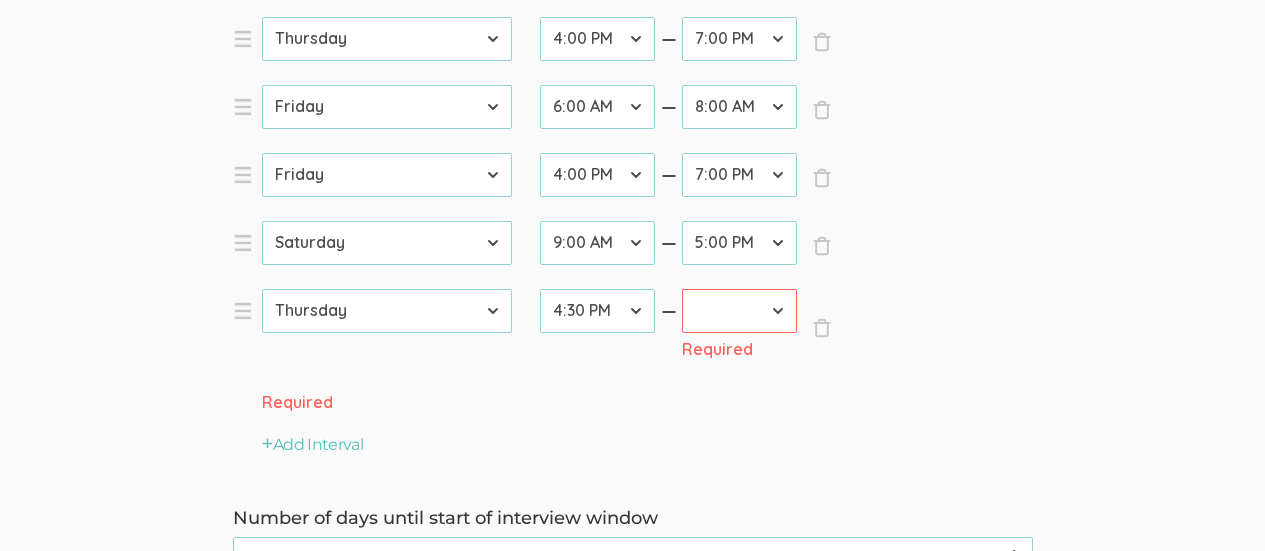 select on "34" 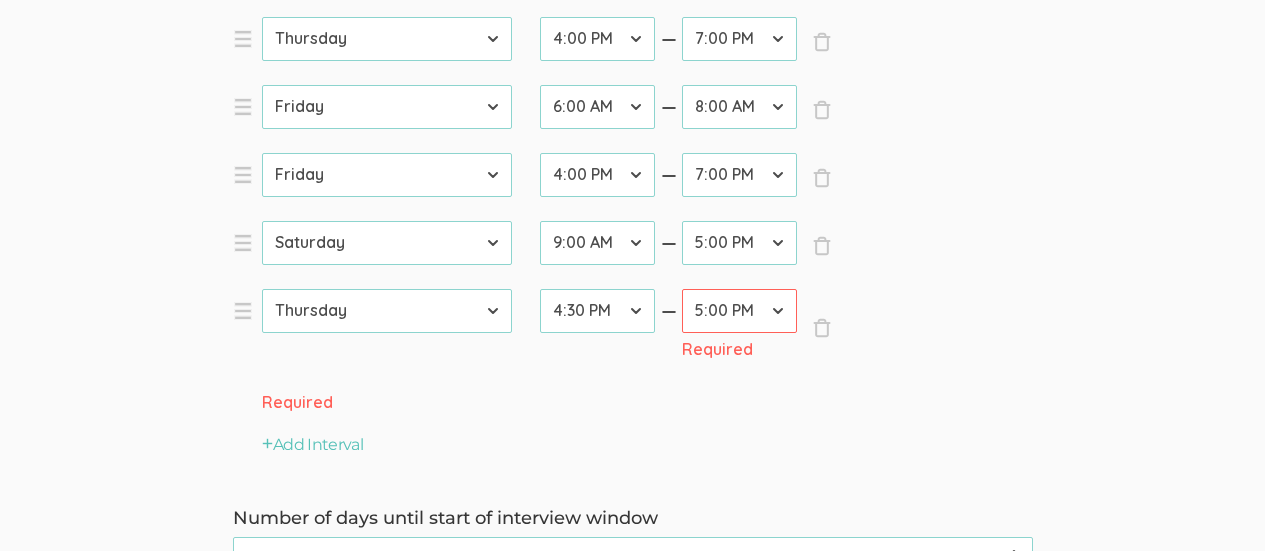 click on "12:00 AM 12:30 AM 1:00 AM 1:30 AM 2:00 AM 2:30 AM 3:00 AM 3:30 AM 4:00 AM 4:30 AM 5:00 AM 5:30 AM 6:00 AM 6:30 AM 7:00 AM 7:30 AM 8:00 AM 8:30 AM 9:00 AM 9:30 AM 10:00 AM 10:30 AM 11:00 AM 11:30 AM 12:00 PM 12:30 PM 1:00 PM 1:30 PM 2:00 PM 2:30 PM 3:00 PM 3:30 PM 4:00 PM 4:30 PM 5:00 PM 5:30 PM 6:00 PM 6:30 PM 7:00 PM 7:30 PM 8:00 PM 8:30 PM 9:00 PM 9:30 PM 10:00 PM 10:30 PM 11:00 PM 11:30 PM 12:00 AM" at bounding box center (739, 311) 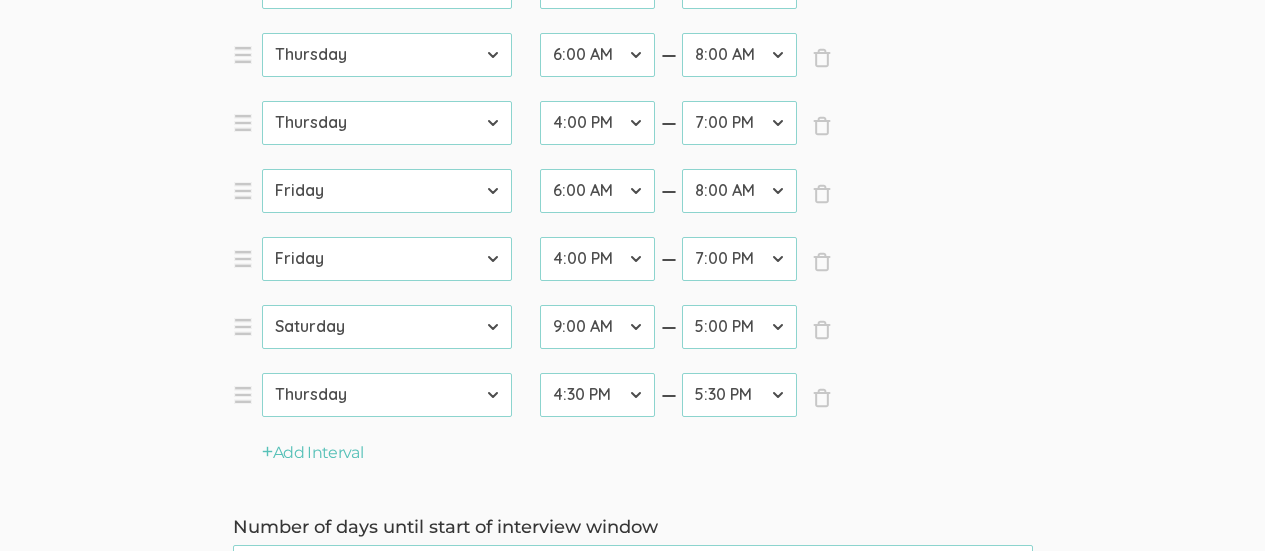 scroll, scrollTop: 1100, scrollLeft: 0, axis: vertical 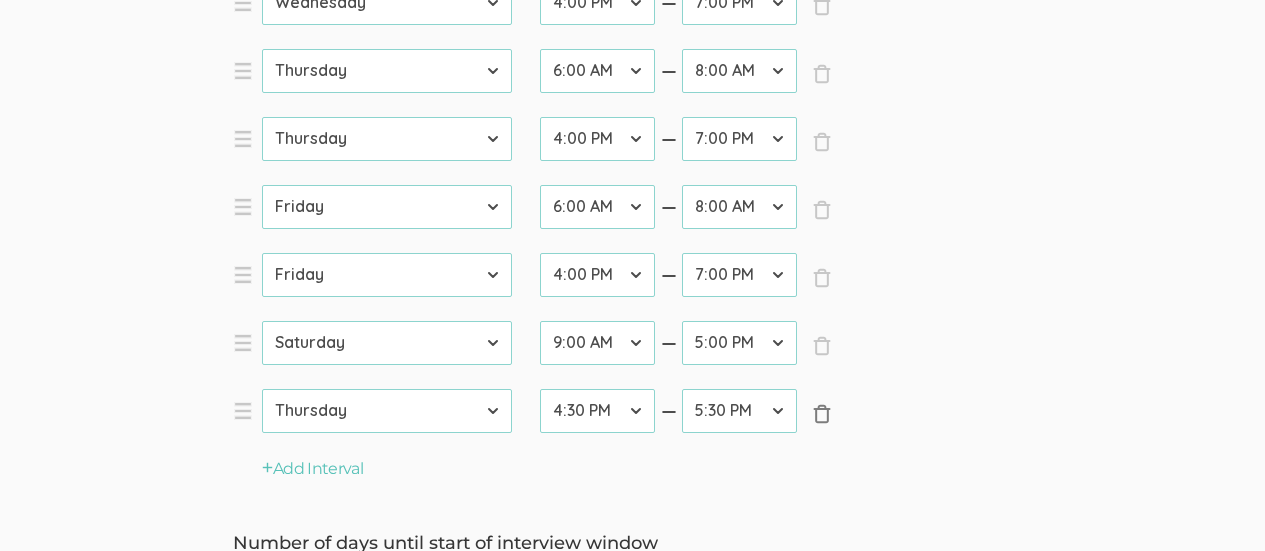 click on "×" at bounding box center (822, 414) 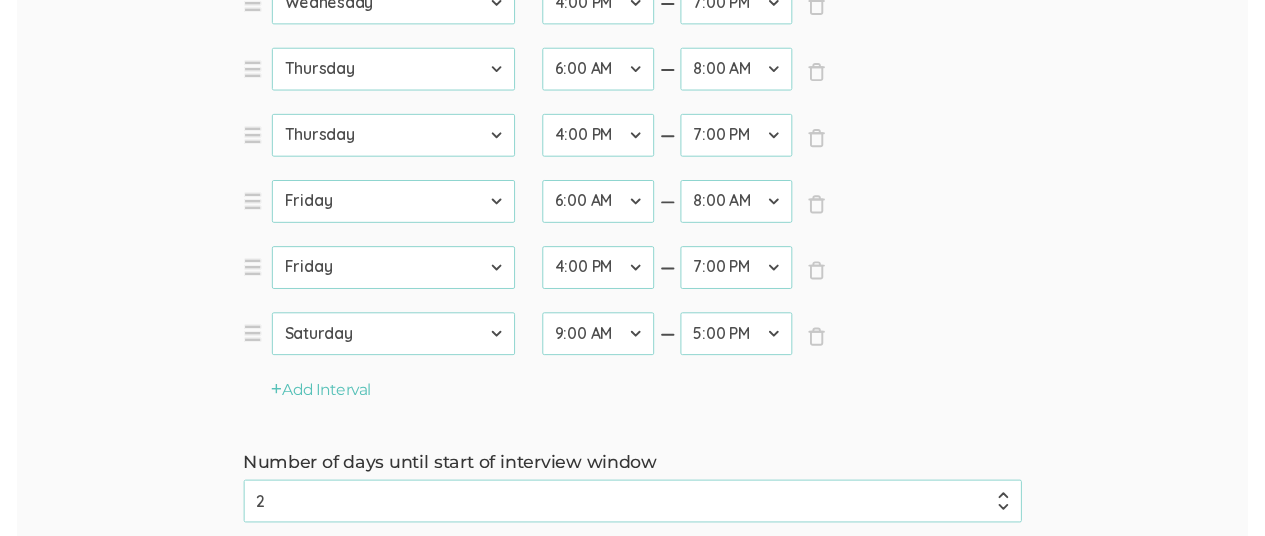 scroll, scrollTop: 0, scrollLeft: 0, axis: both 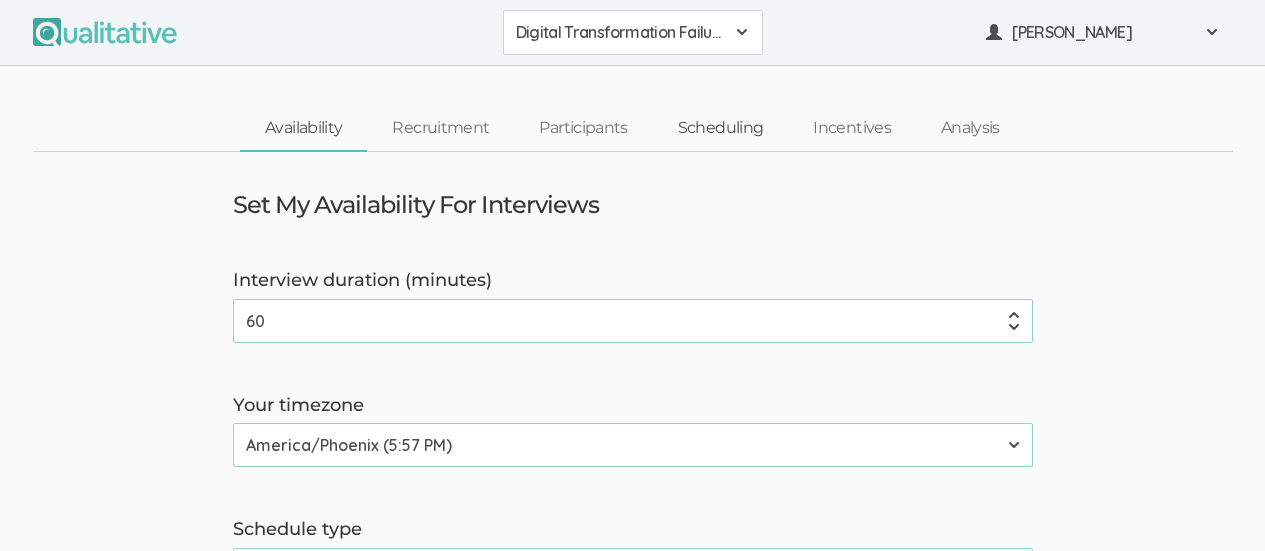 click on "Scheduling" at bounding box center [721, 128] 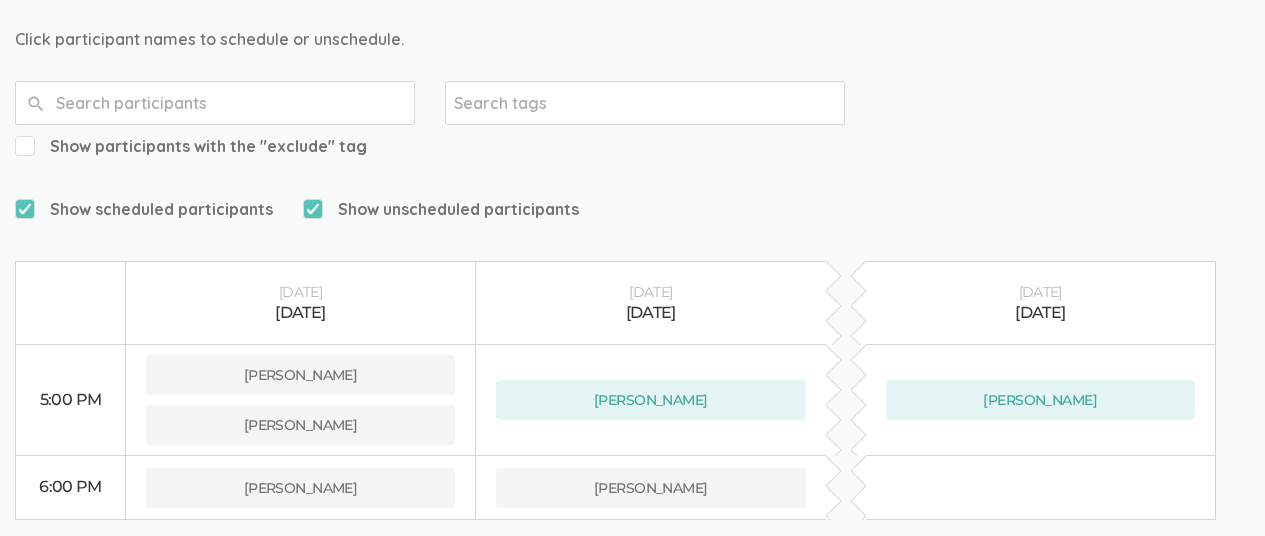 scroll, scrollTop: 220, scrollLeft: 0, axis: vertical 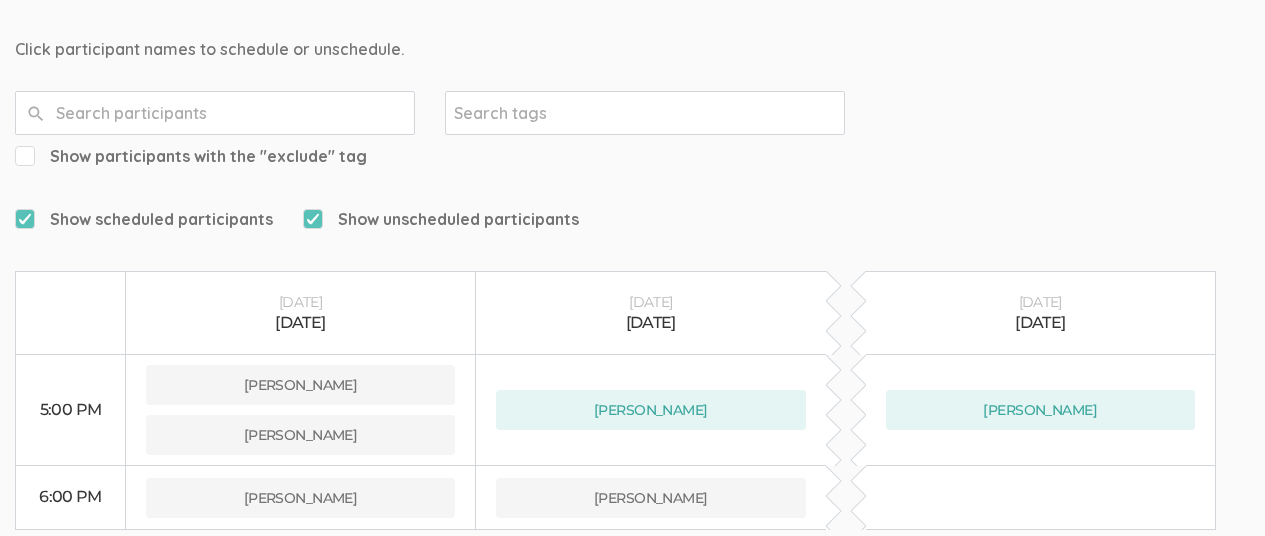 click on "Qualitative
FAQ
Support
Book Free Consultation
Pricing" at bounding box center (632, 605) 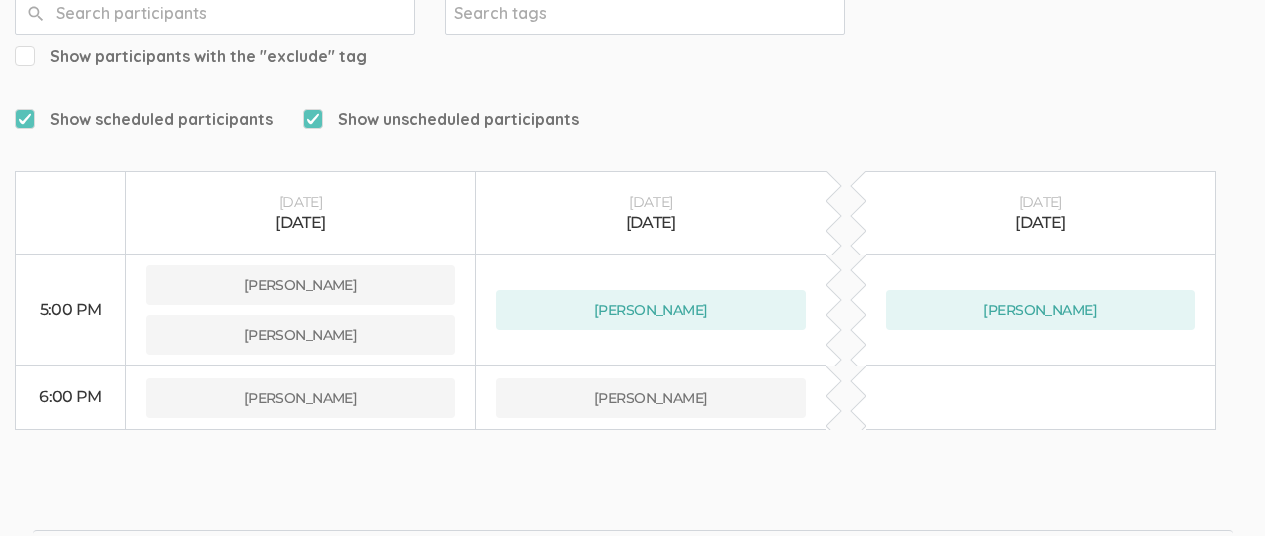 scroll, scrollTop: 220, scrollLeft: 0, axis: vertical 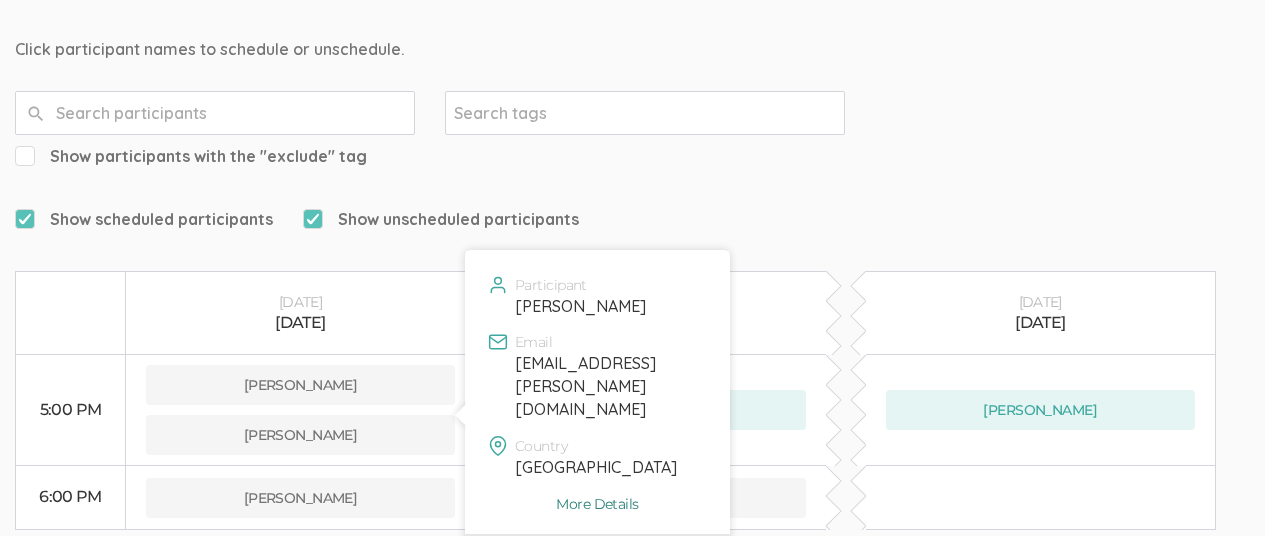 click on "More Details" at bounding box center (597, 504) 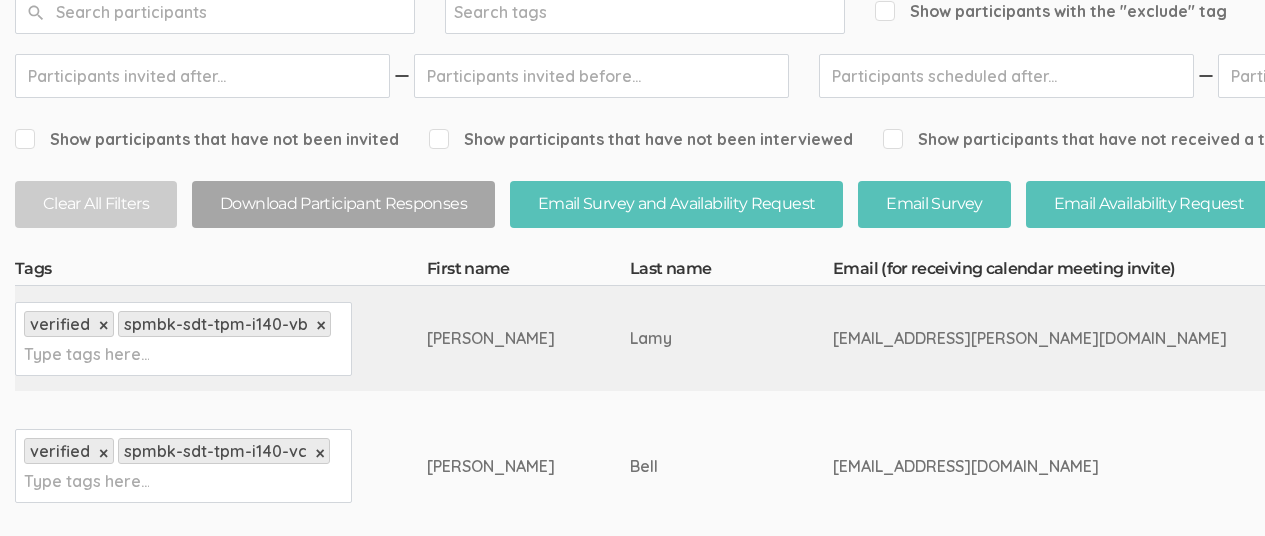scroll, scrollTop: 328, scrollLeft: 0, axis: vertical 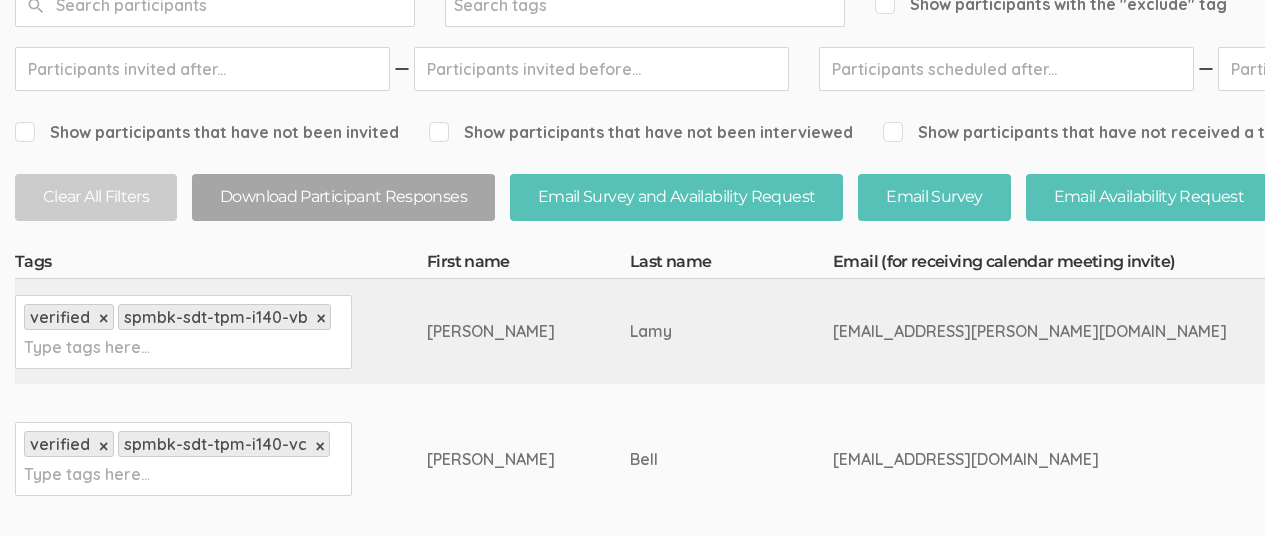 click on "Lamy" at bounding box center (731, 331) 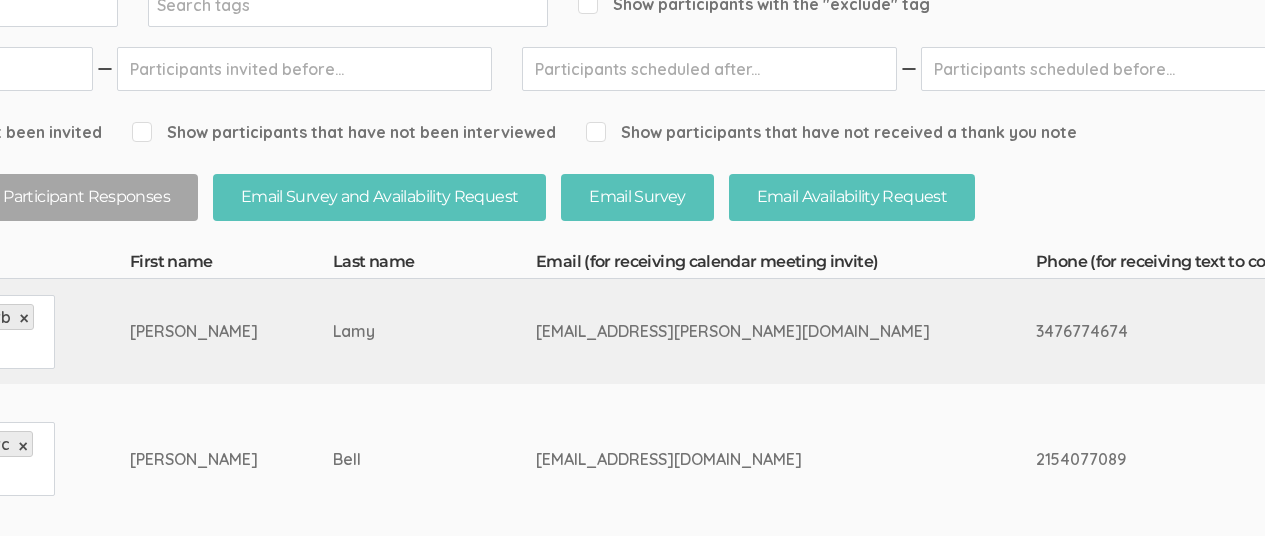 scroll, scrollTop: 328, scrollLeft: 305, axis: both 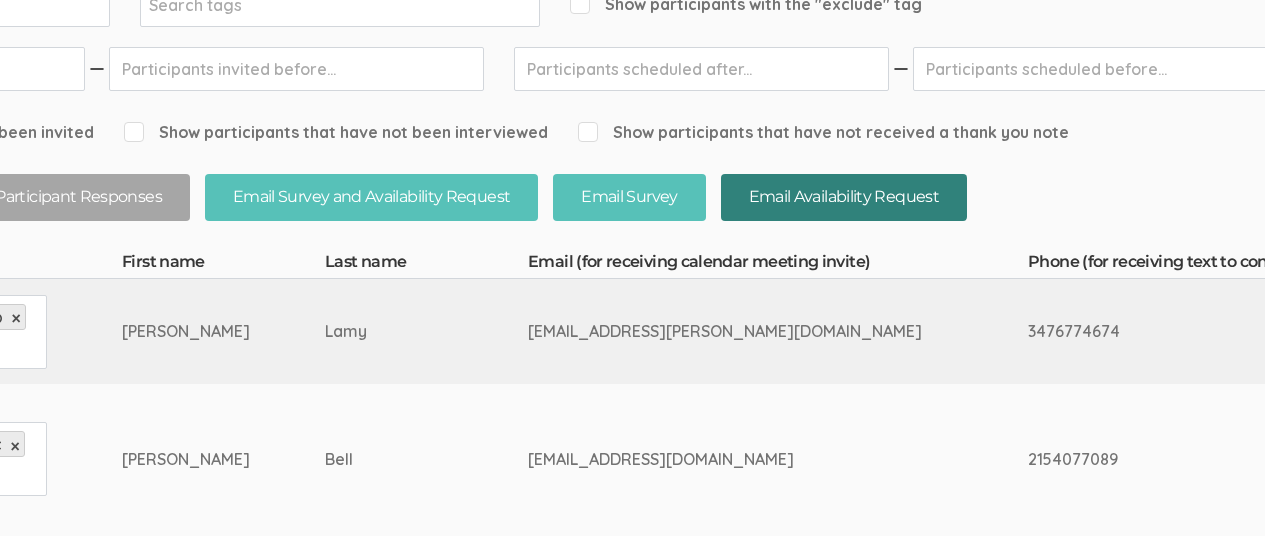 click on "Email Availability Request" at bounding box center [844, 197] 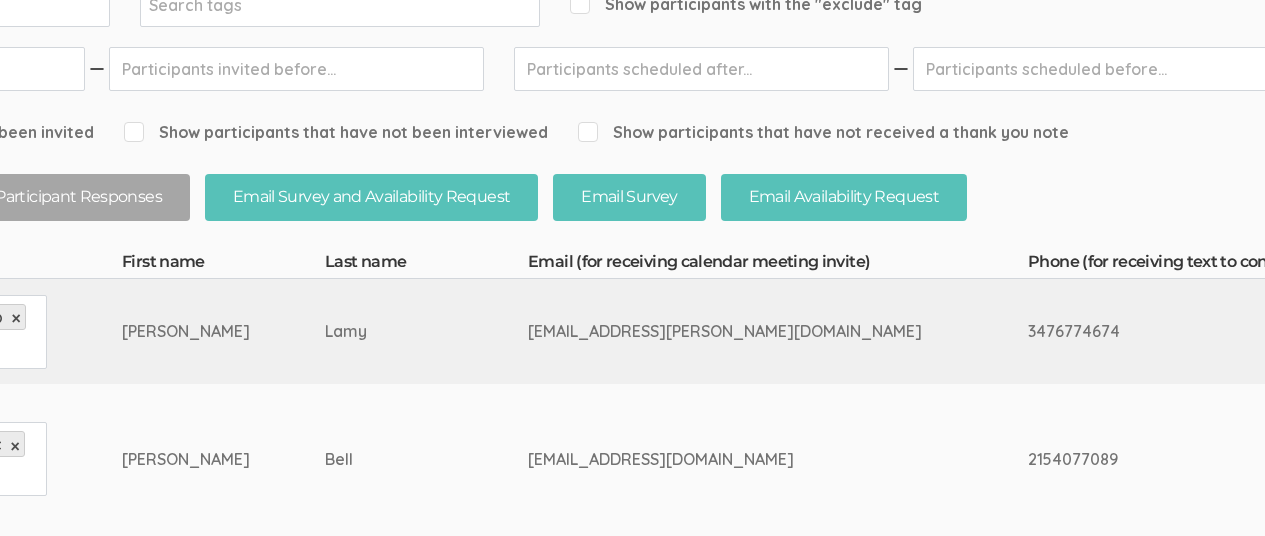 scroll, scrollTop: 328, scrollLeft: 0, axis: vertical 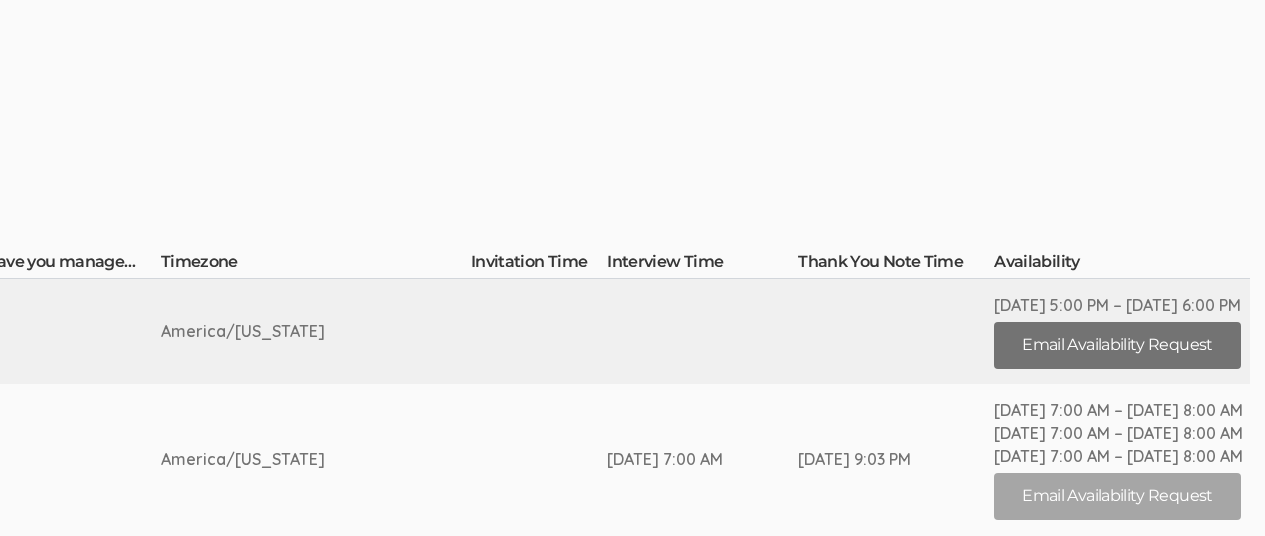 click on "Email Availability Request" at bounding box center [1117, 345] 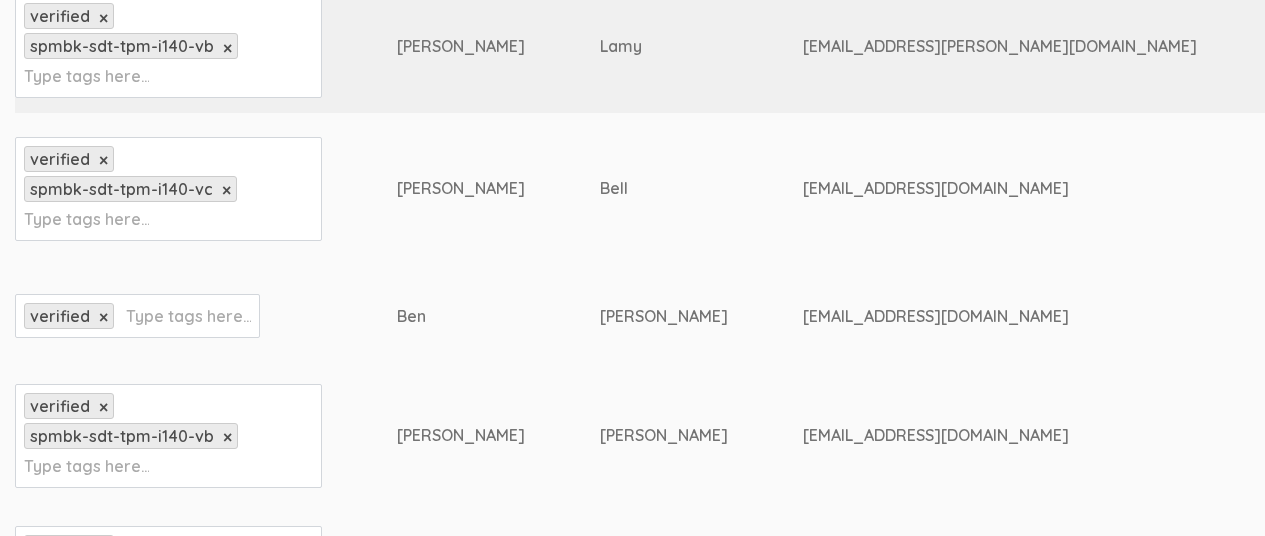 scroll, scrollTop: 0, scrollLeft: 0, axis: both 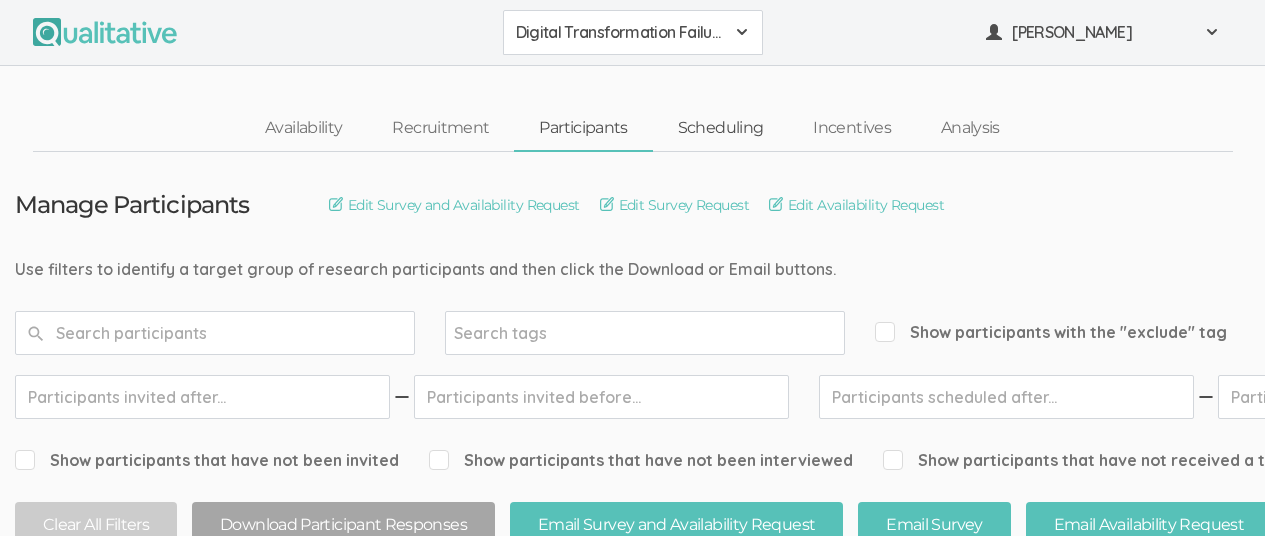 click on "Scheduling" at bounding box center (721, 128) 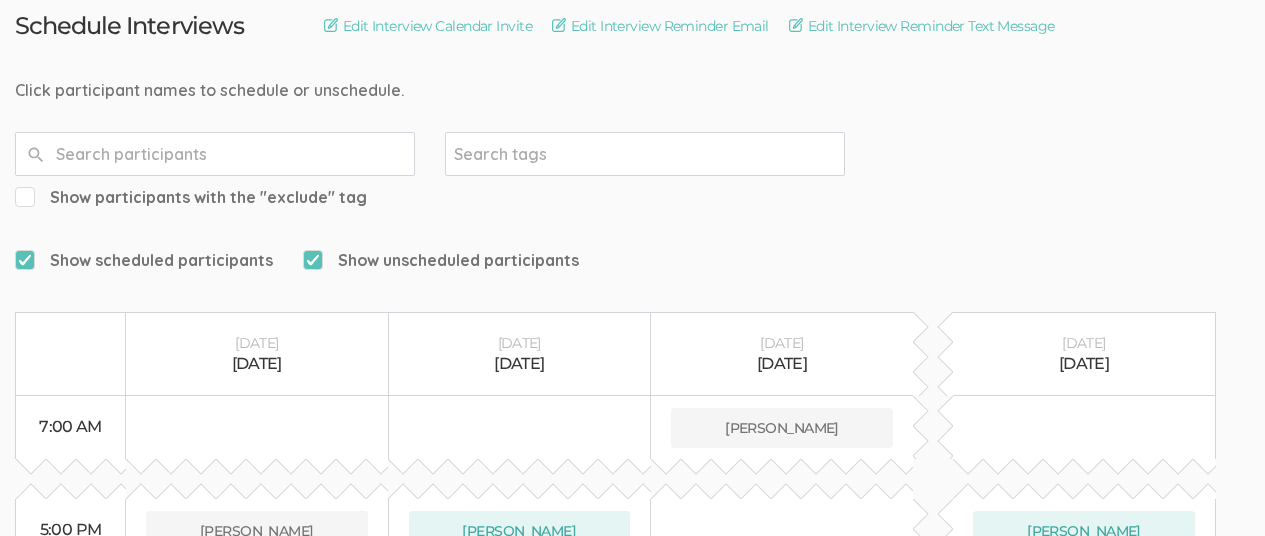 scroll, scrollTop: 275, scrollLeft: 0, axis: vertical 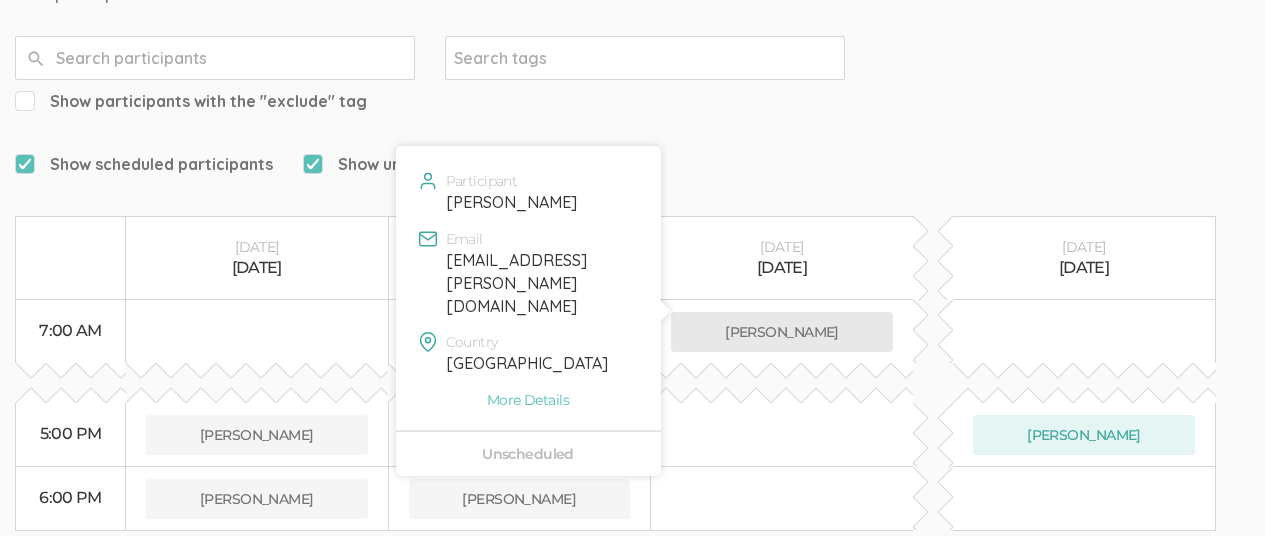 click on "[PERSON_NAME]" at bounding box center [782, 332] 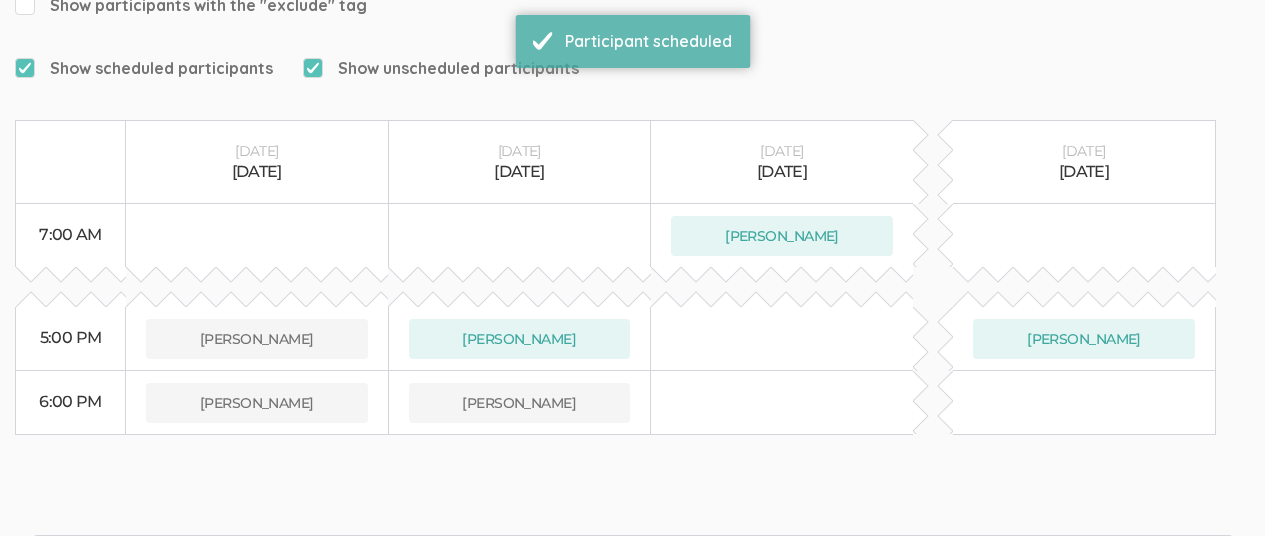 scroll, scrollTop: 375, scrollLeft: 0, axis: vertical 